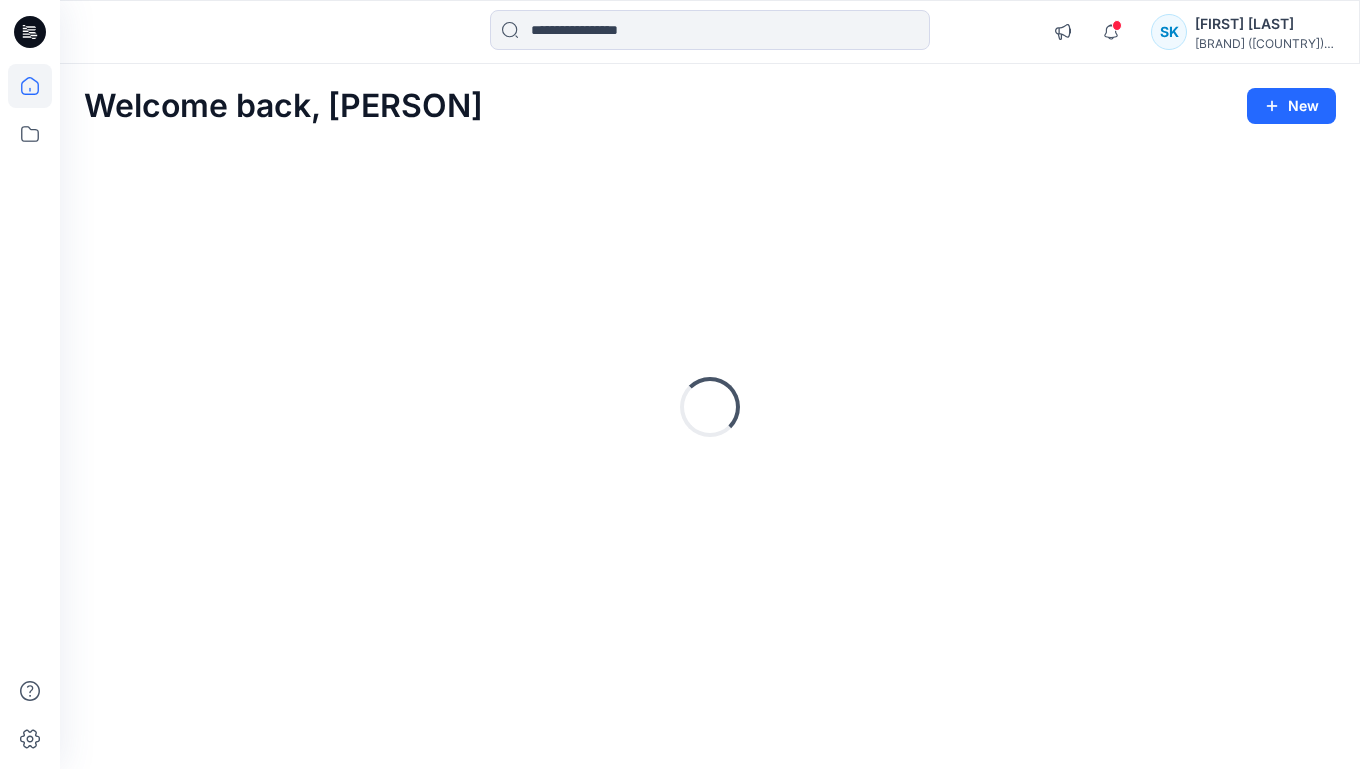 scroll, scrollTop: 0, scrollLeft: 0, axis: both 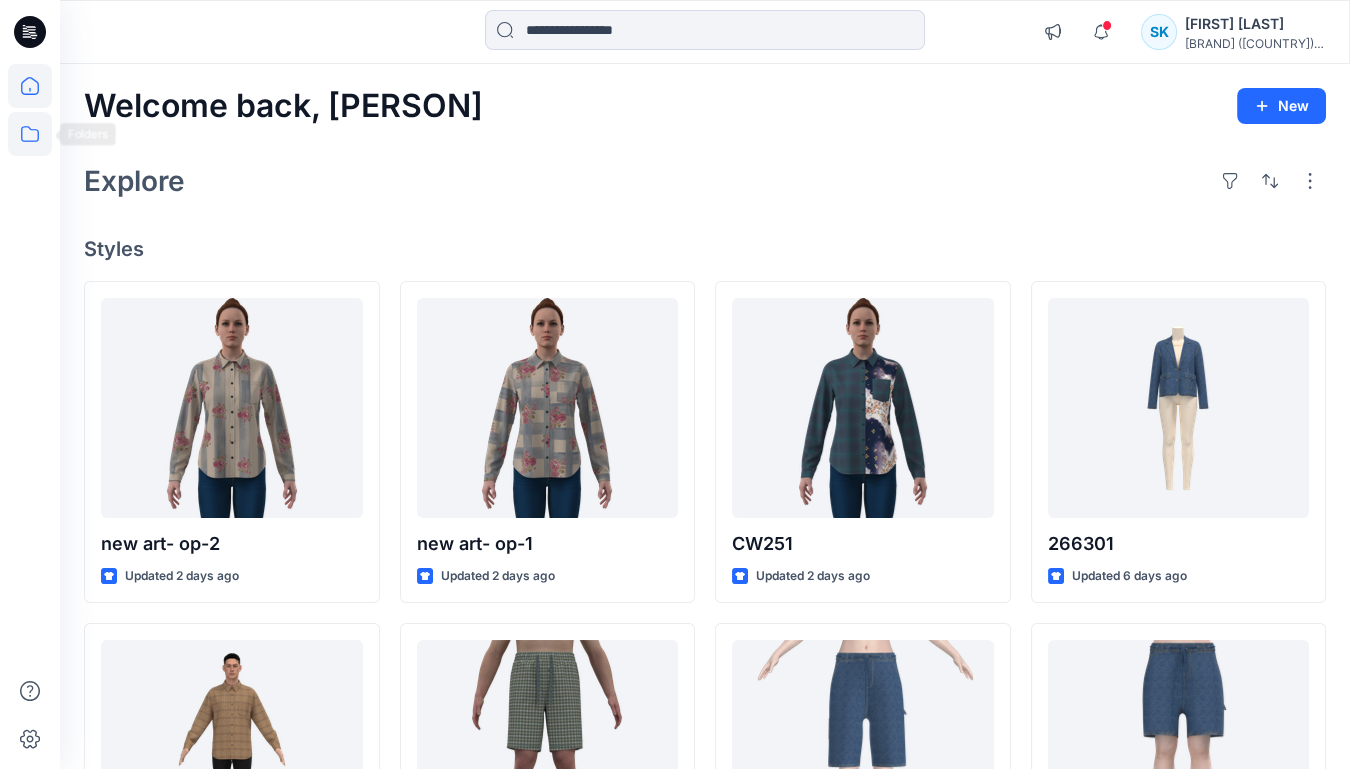 click 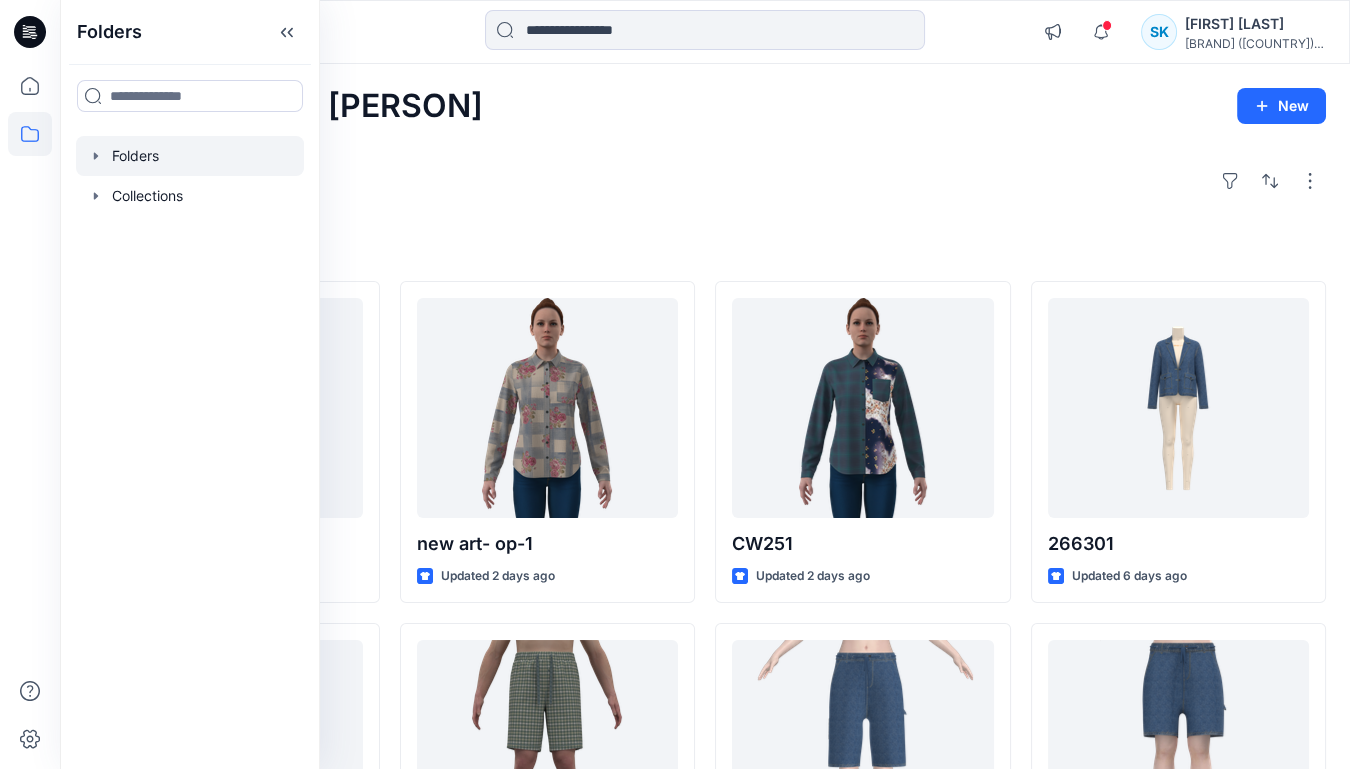 click at bounding box center (190, 156) 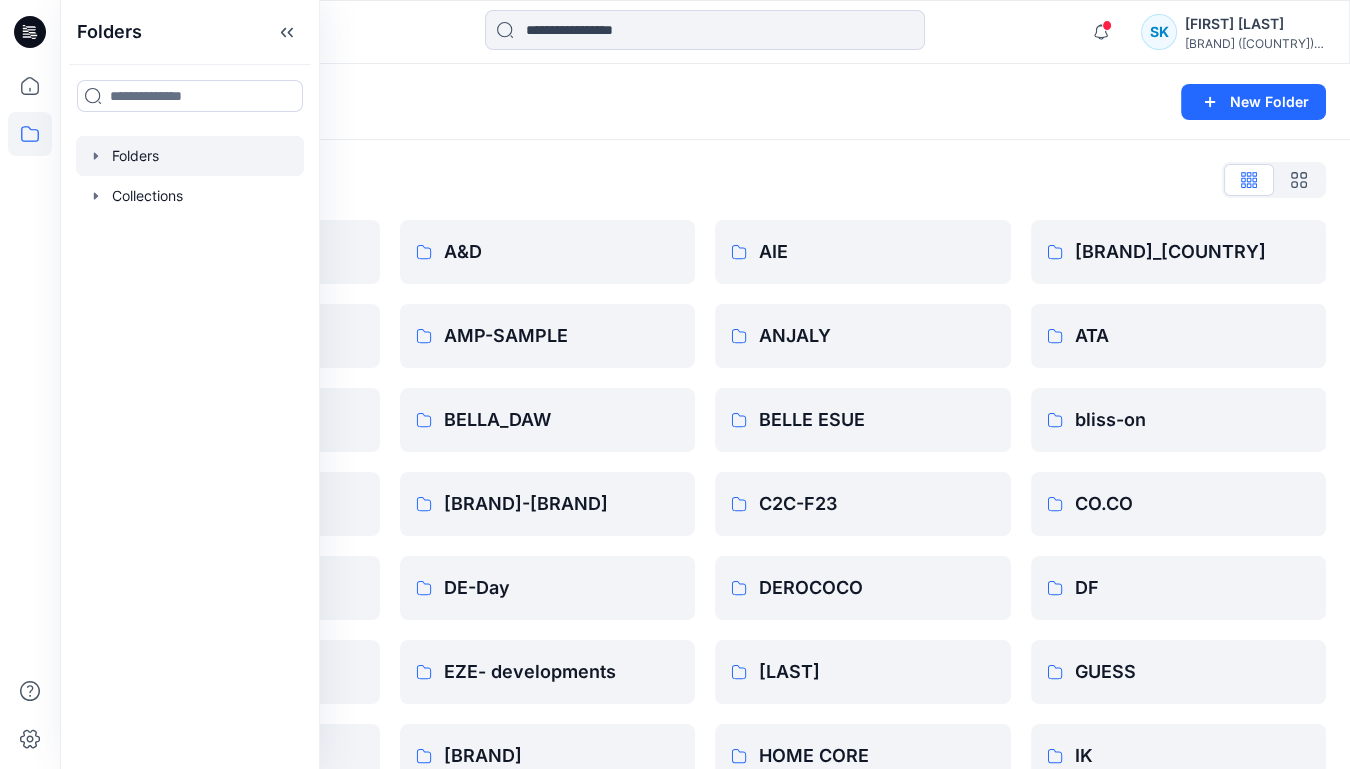 click on "Folders New Folder" at bounding box center (705, 102) 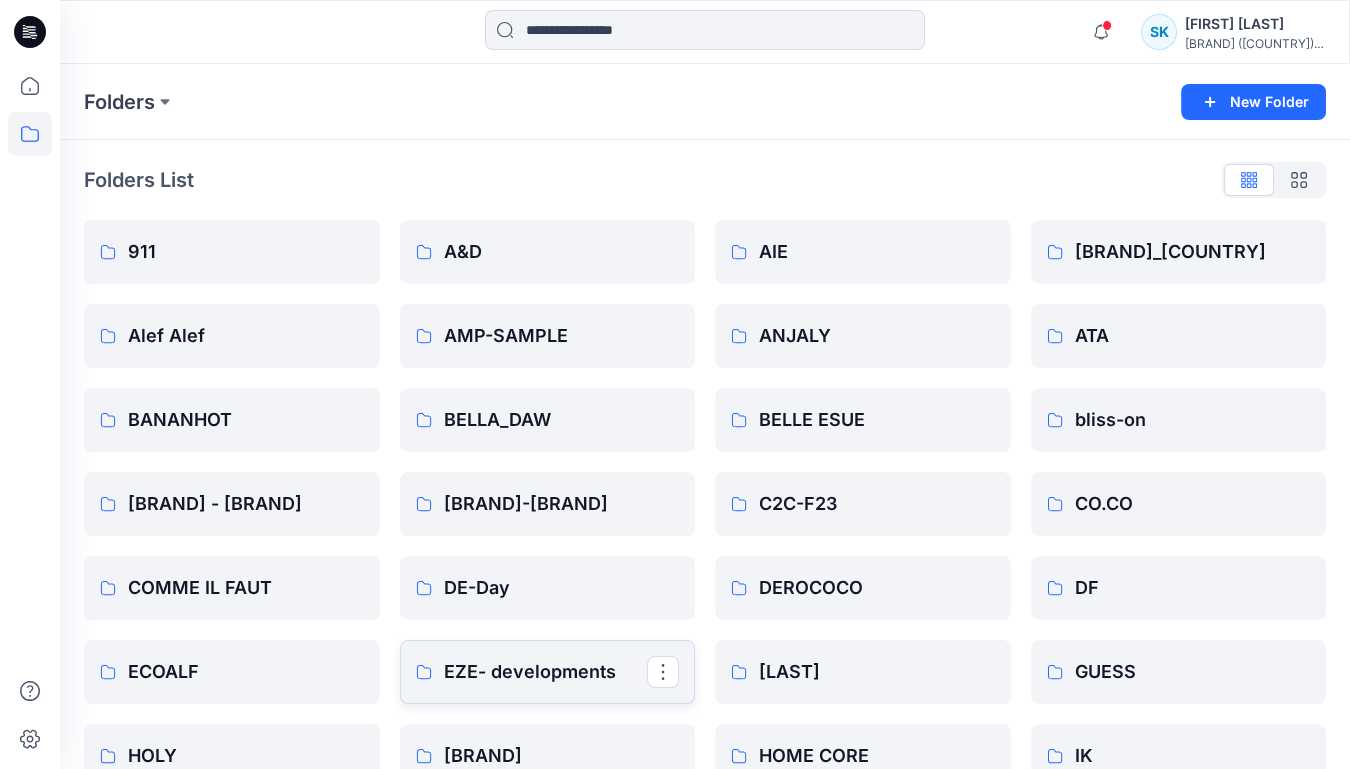 click on "EZE- developments" at bounding box center [546, 672] 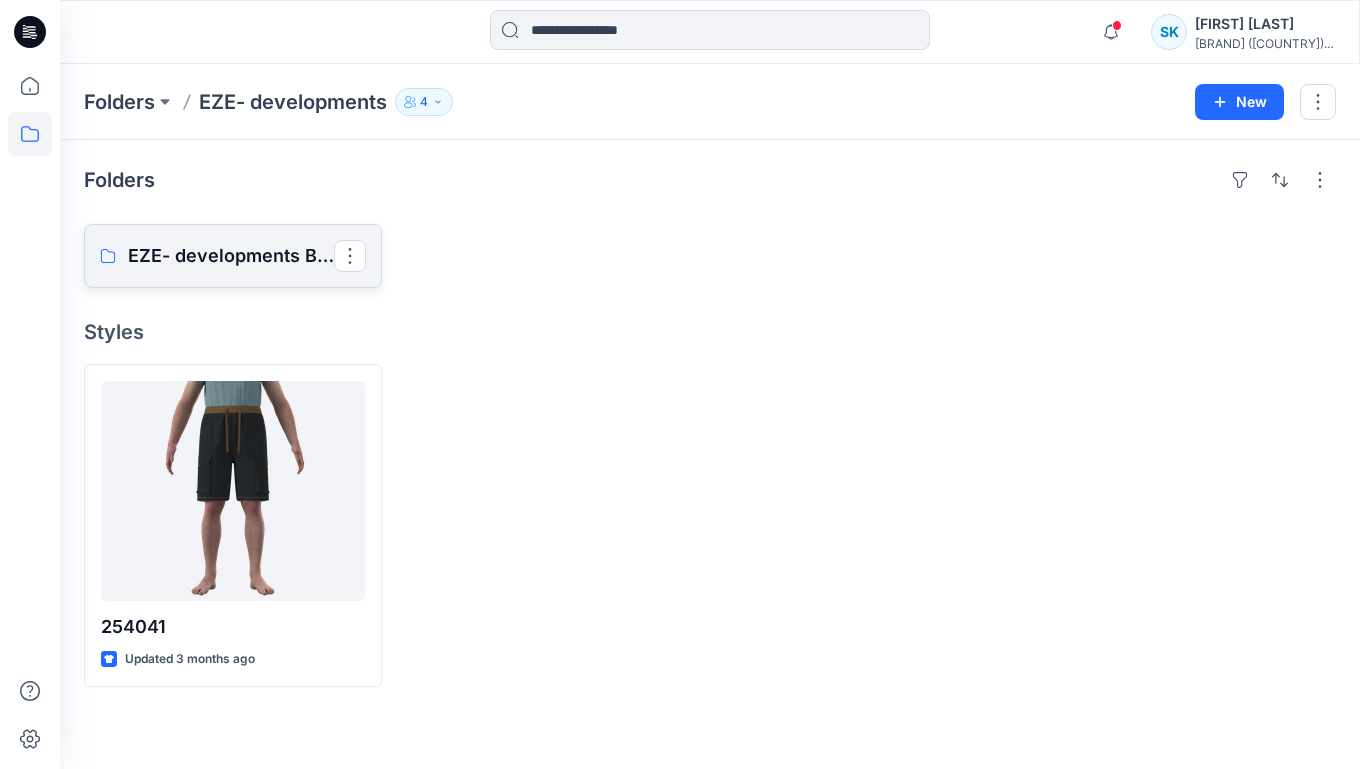 click on "EZE- developments Board" at bounding box center [231, 256] 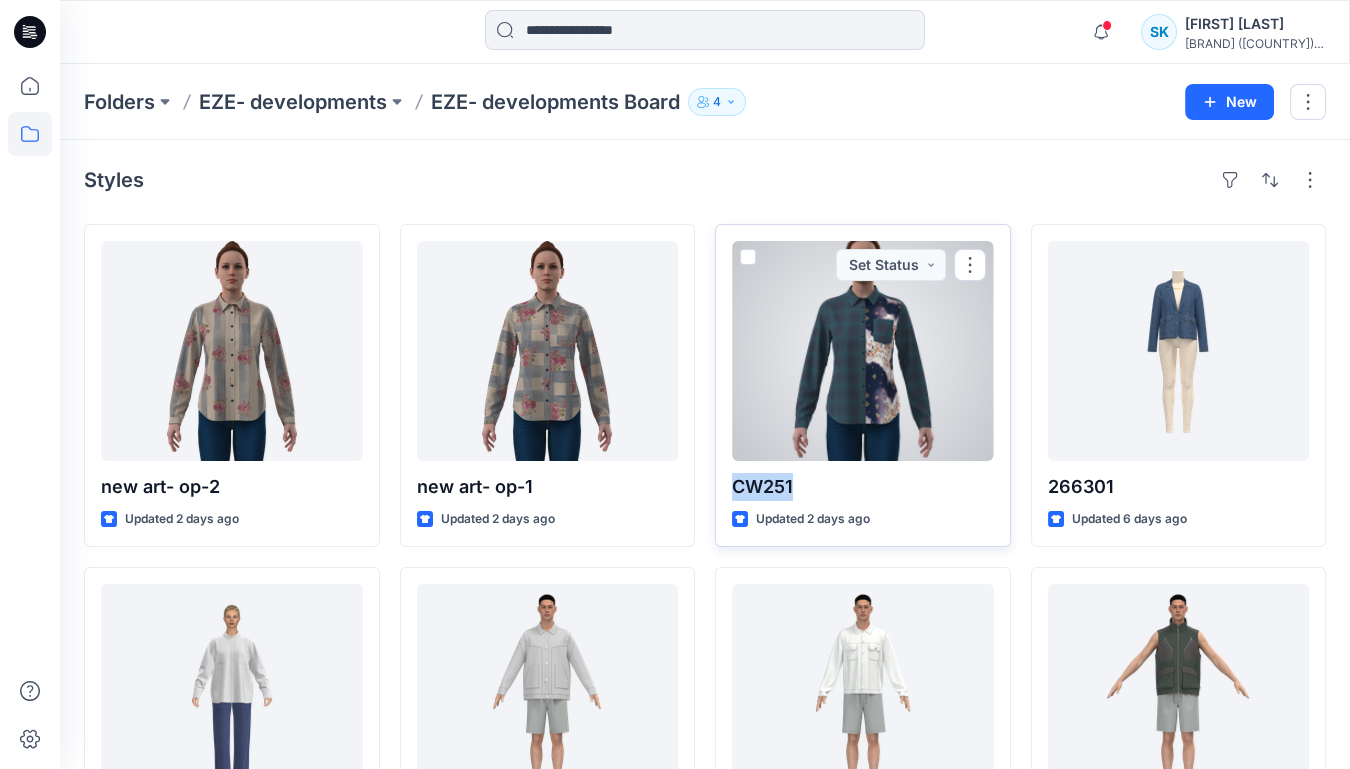 drag, startPoint x: 807, startPoint y: 481, endPoint x: 731, endPoint y: 482, distance: 76.00658 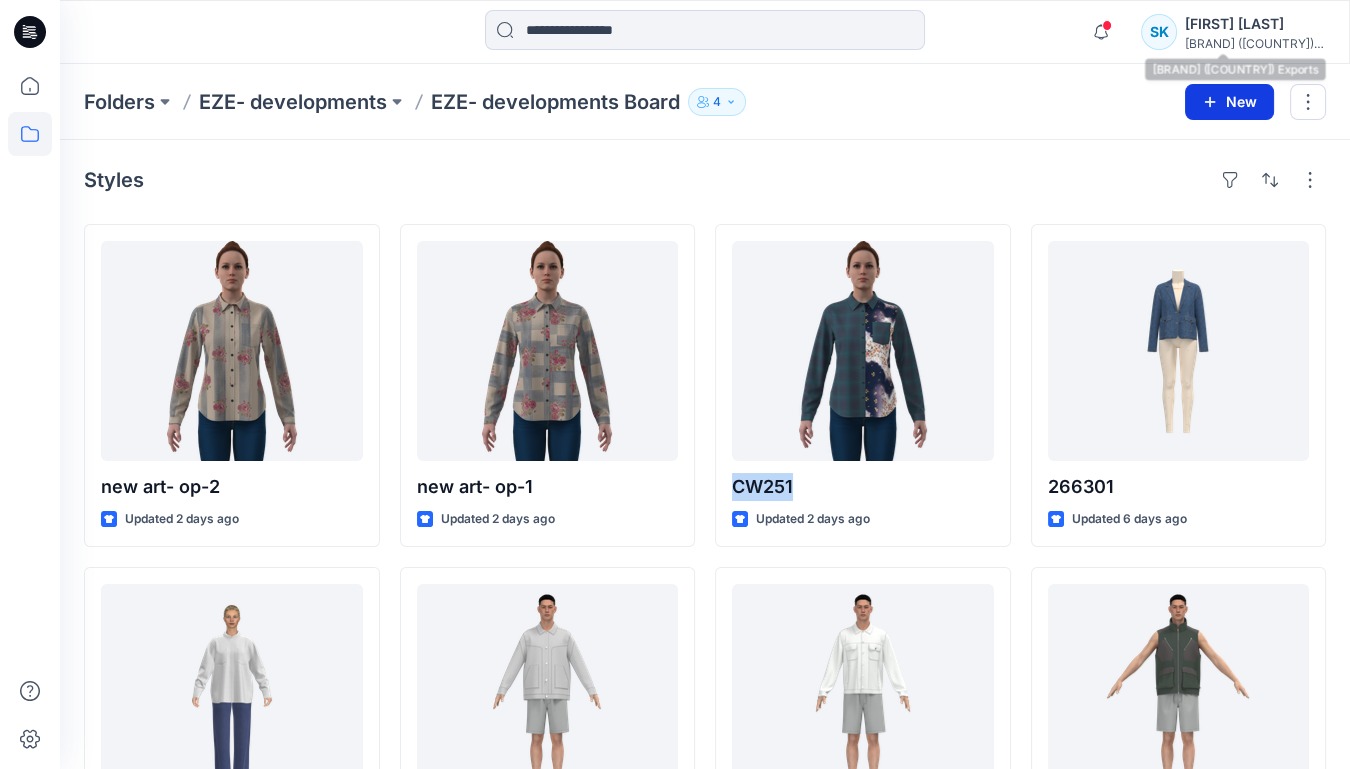 click on "New" at bounding box center [1229, 102] 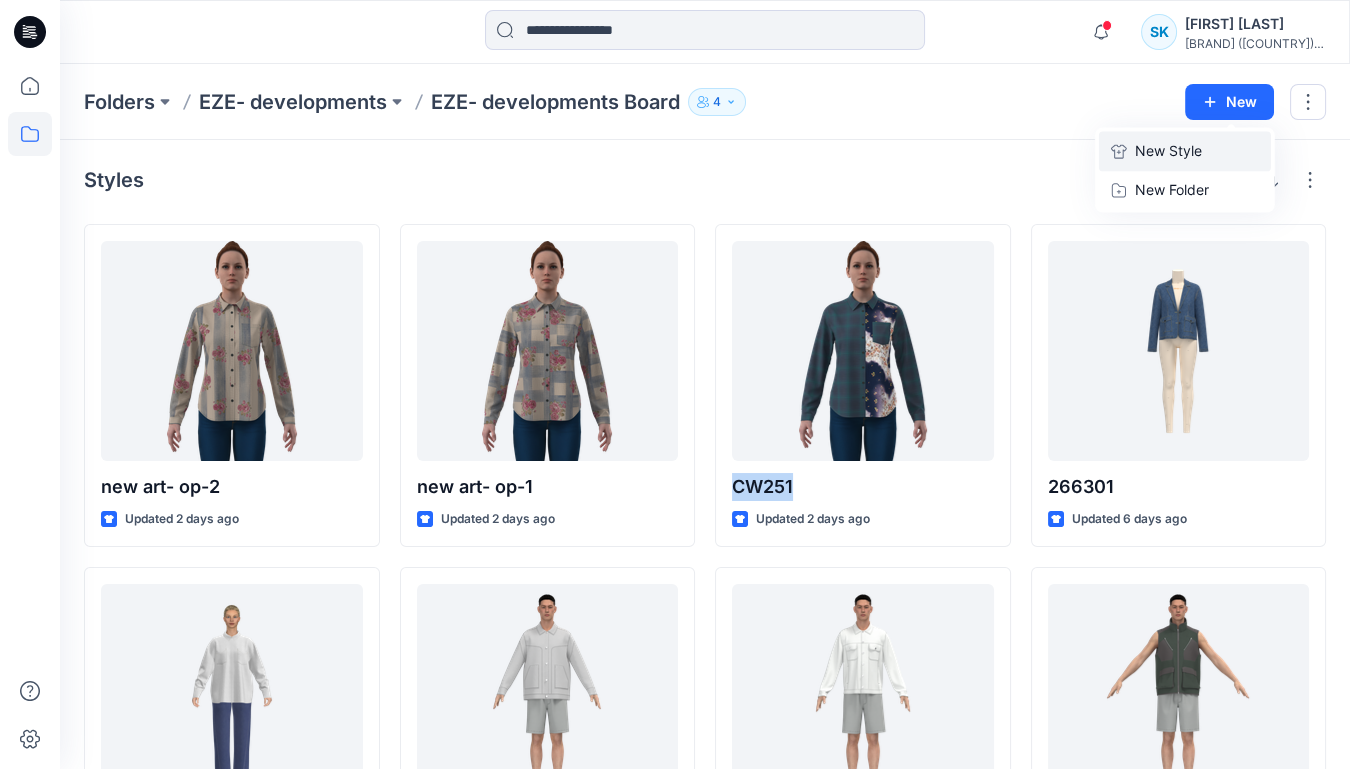 drag, startPoint x: 1157, startPoint y: 153, endPoint x: 1112, endPoint y: 161, distance: 45.705578 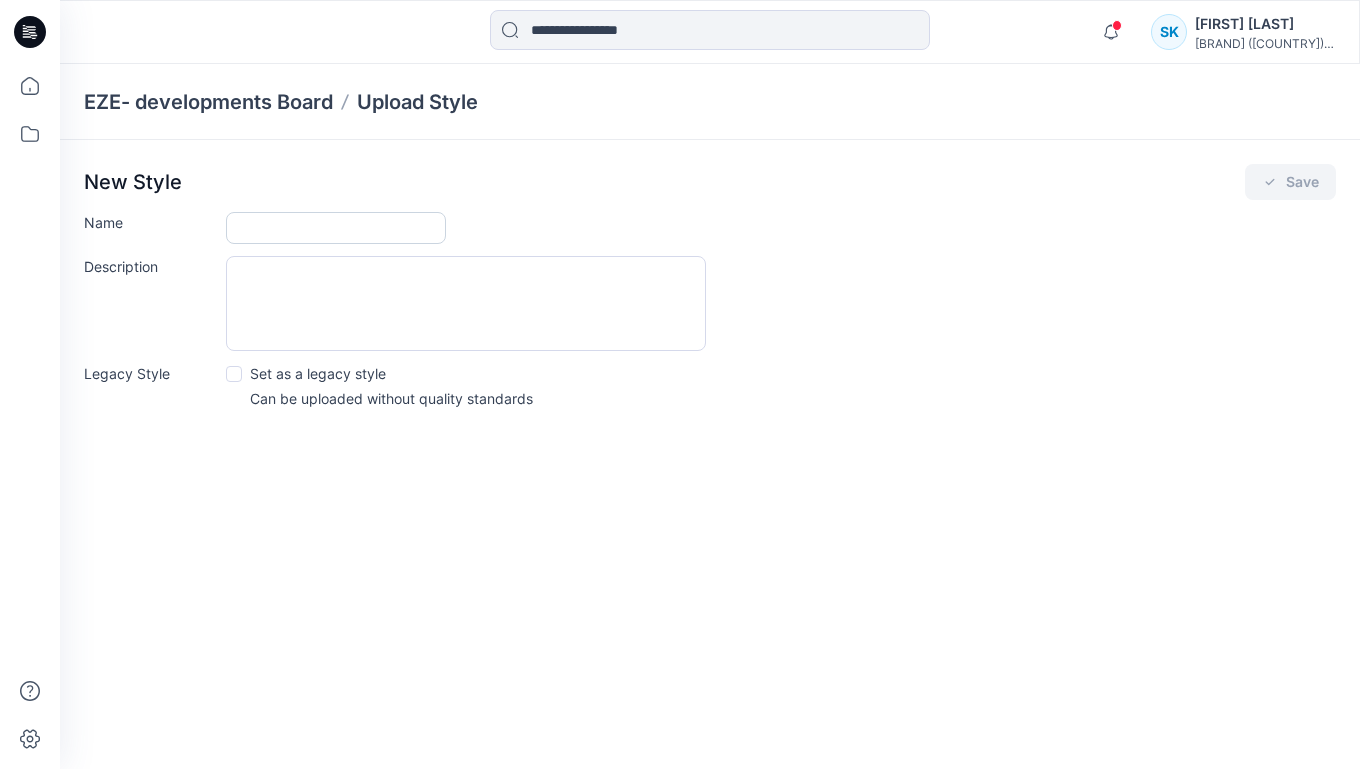 click on "Name" at bounding box center (336, 228) 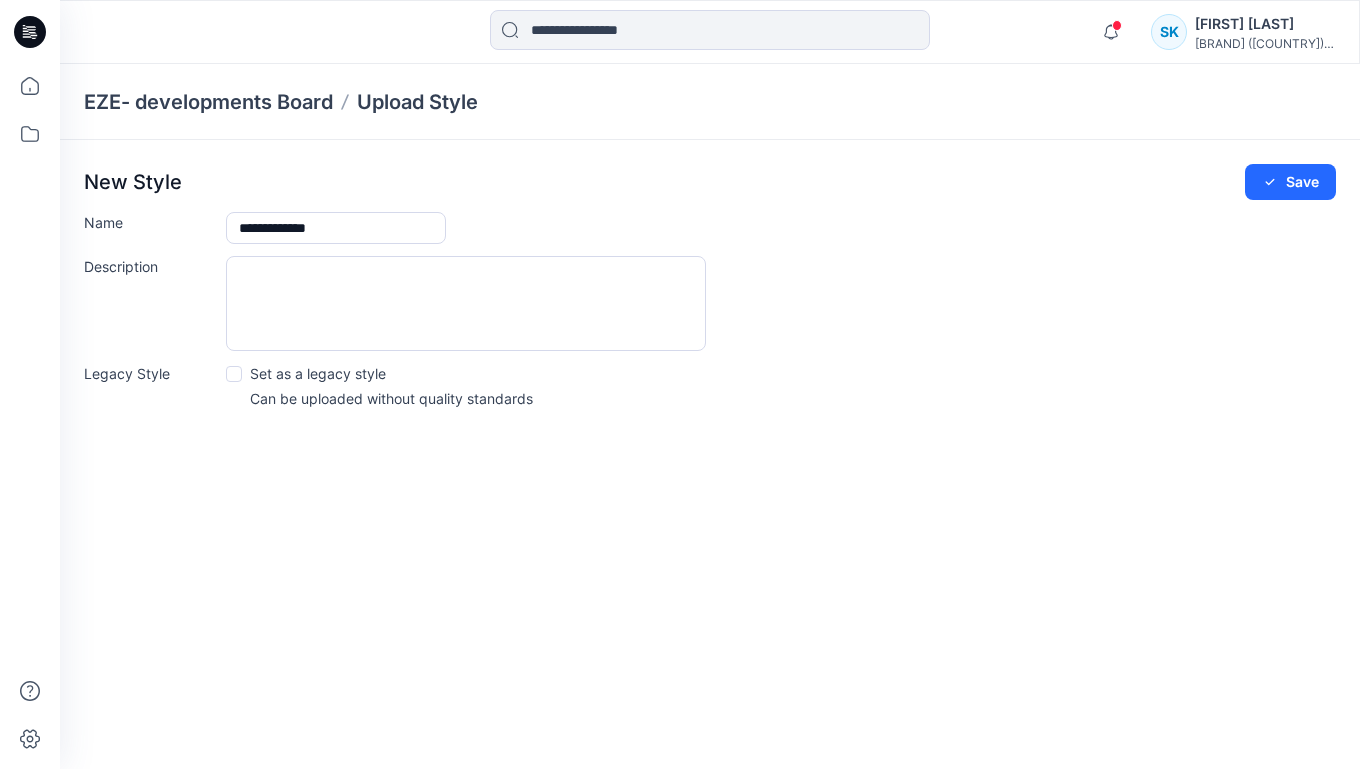 type on "**********" 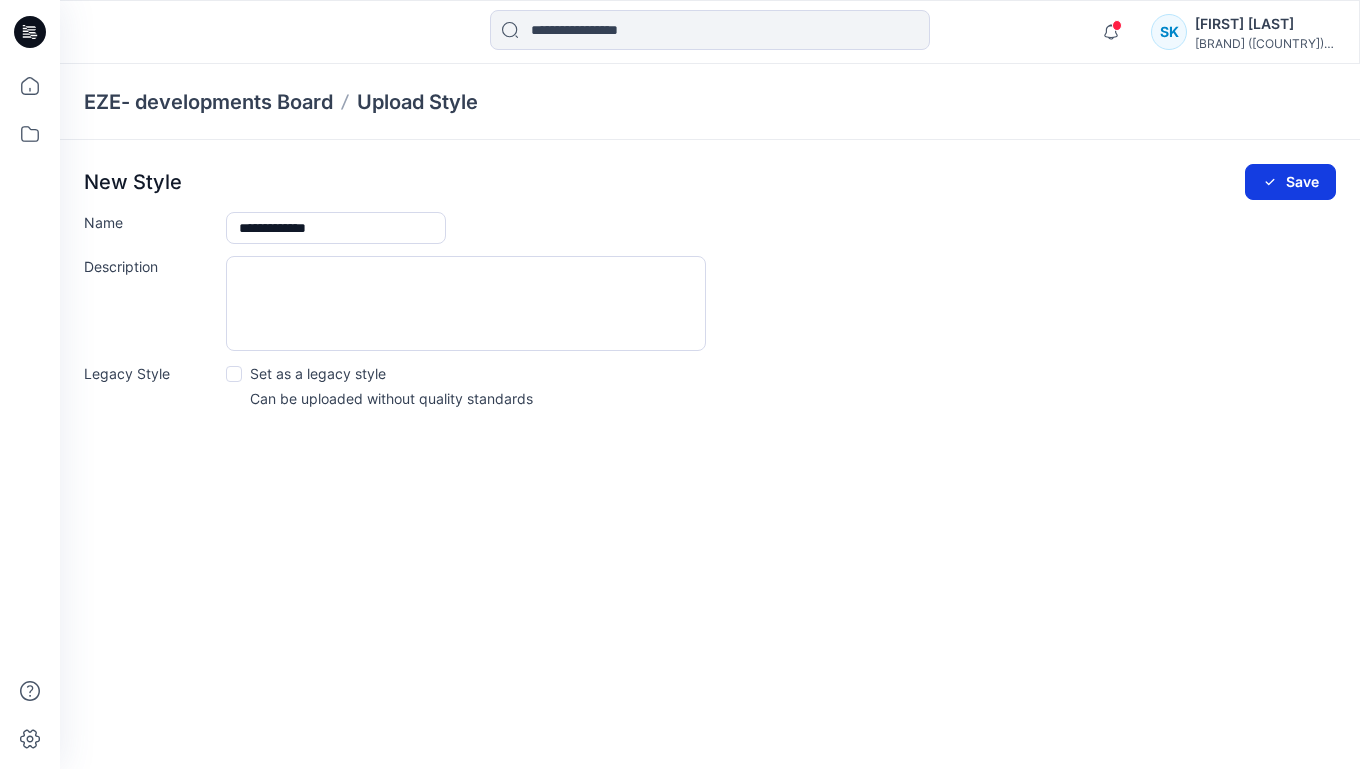 click on "Save" at bounding box center [1290, 182] 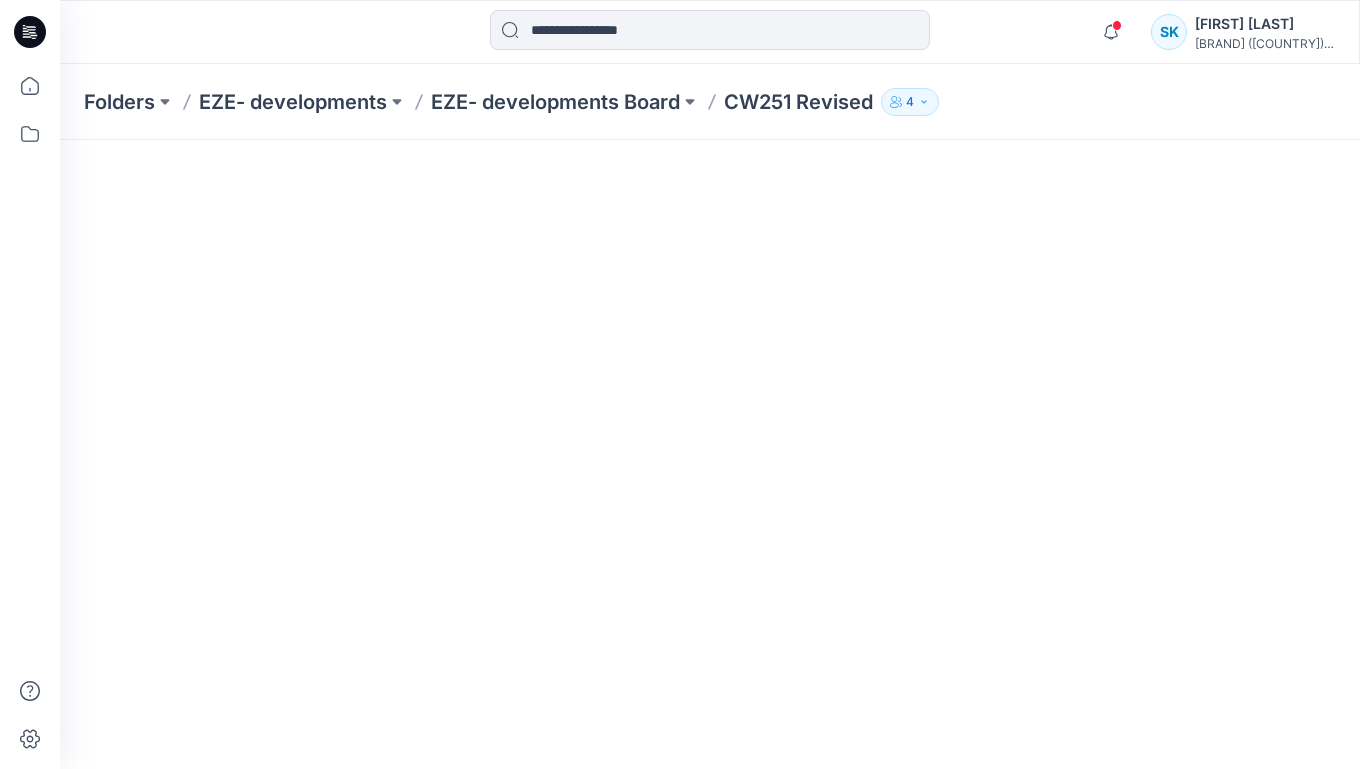 scroll, scrollTop: 0, scrollLeft: 0, axis: both 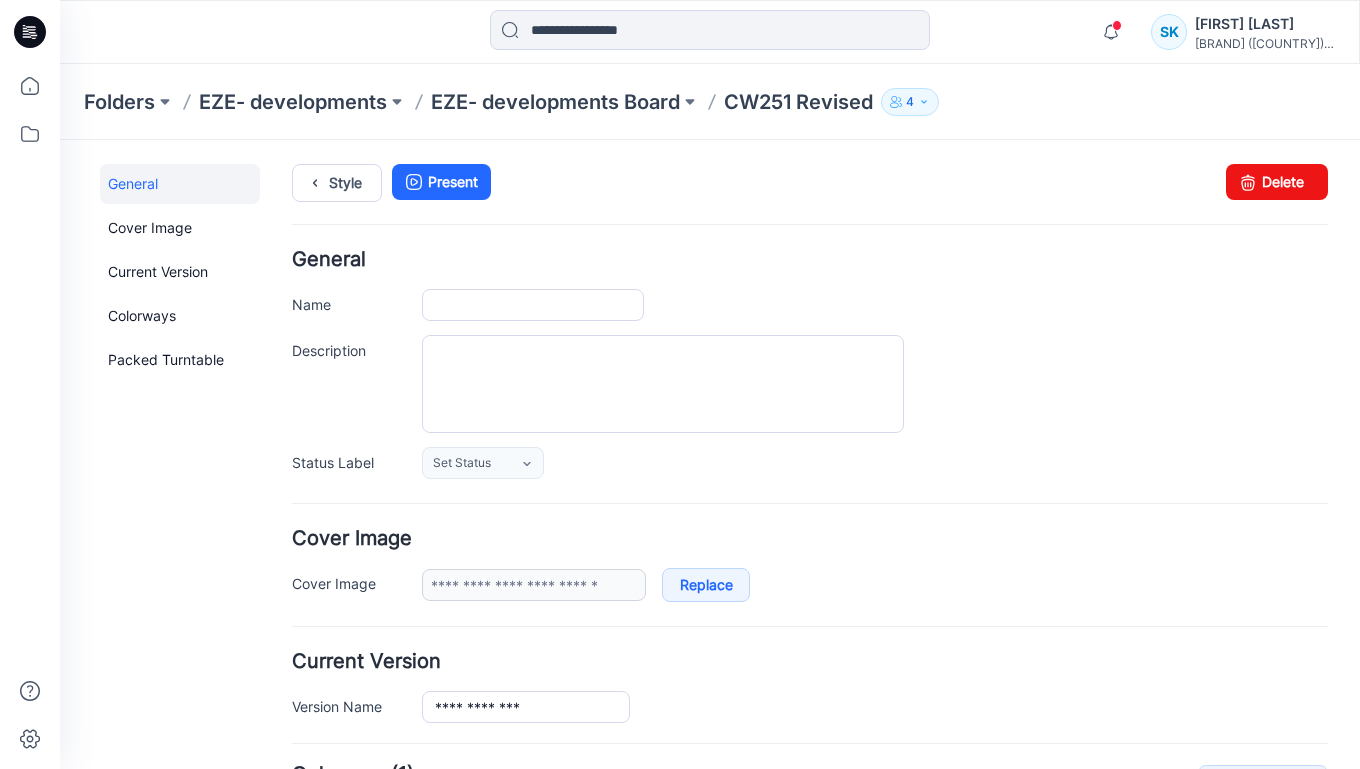 type on "**********" 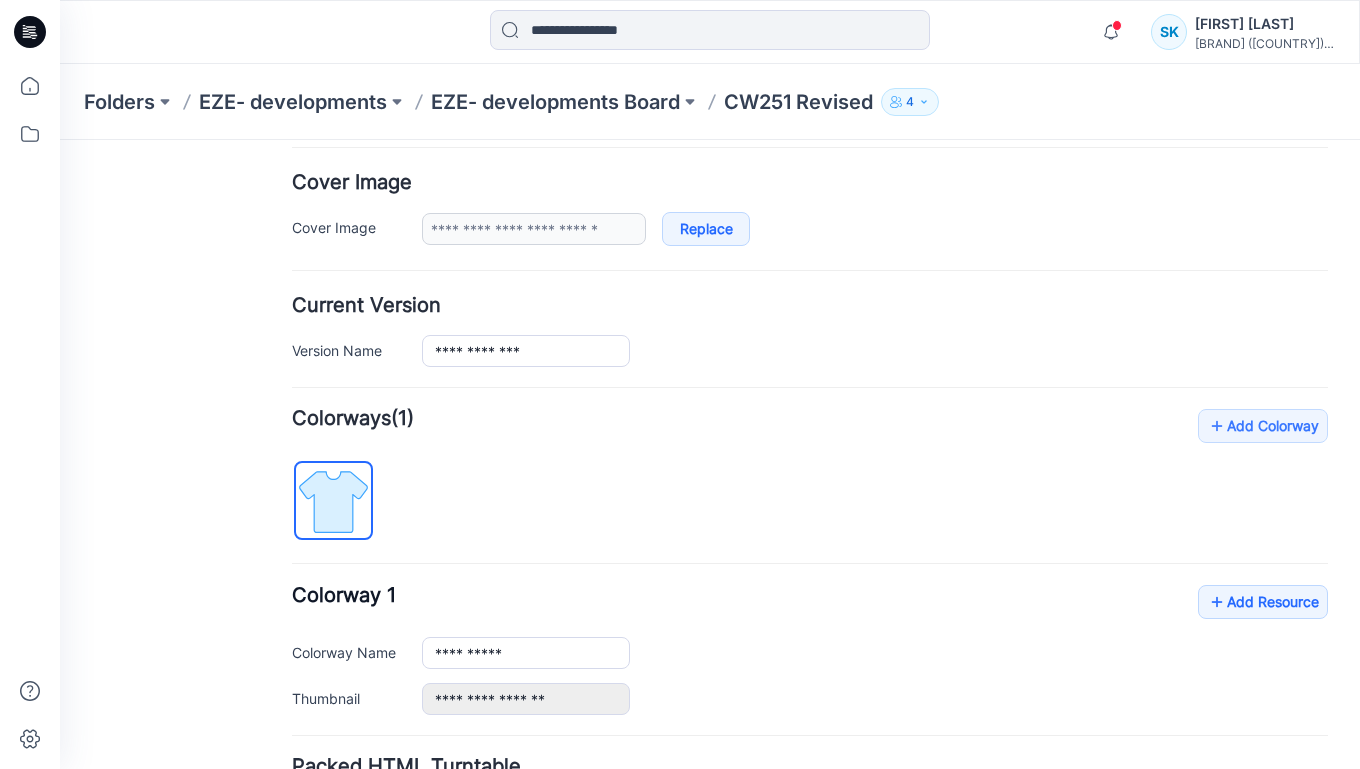 scroll, scrollTop: 521, scrollLeft: 0, axis: vertical 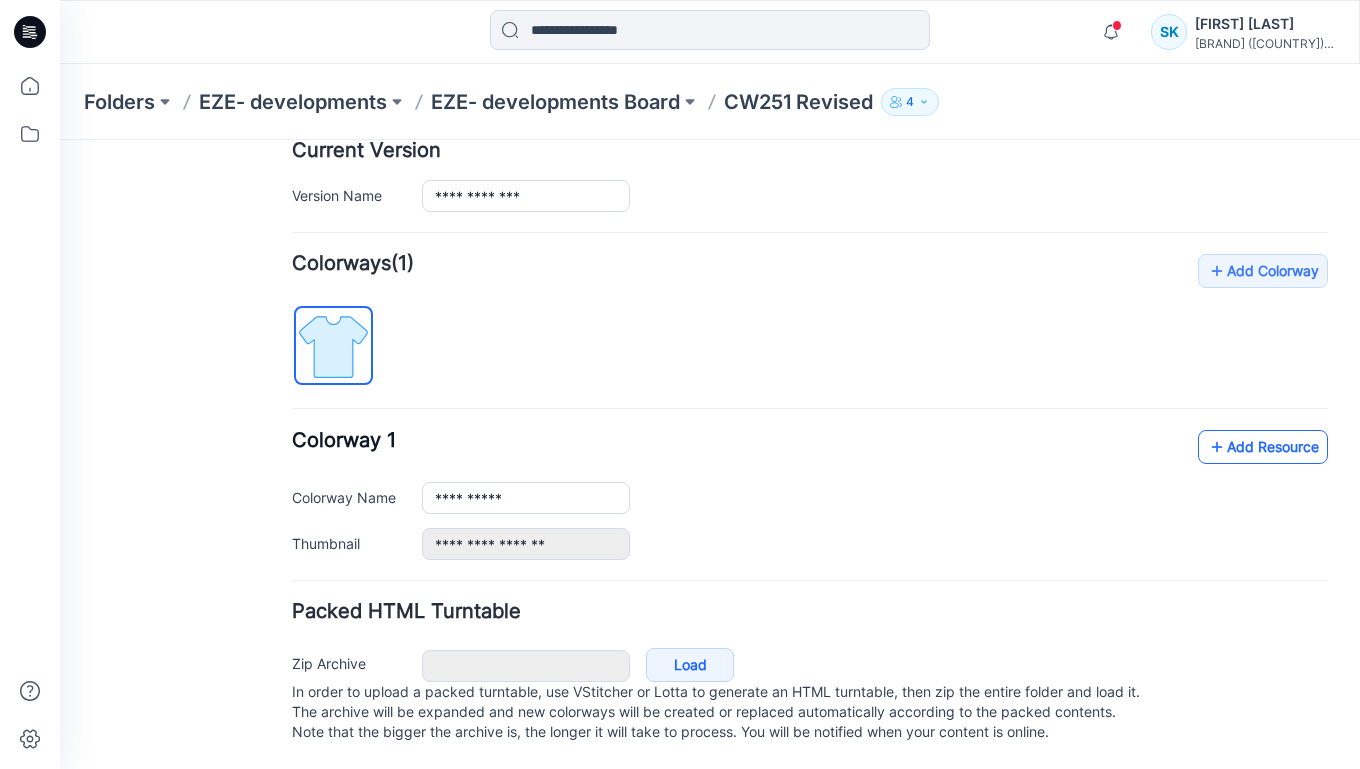 click on "Add Resource" at bounding box center (1263, 447) 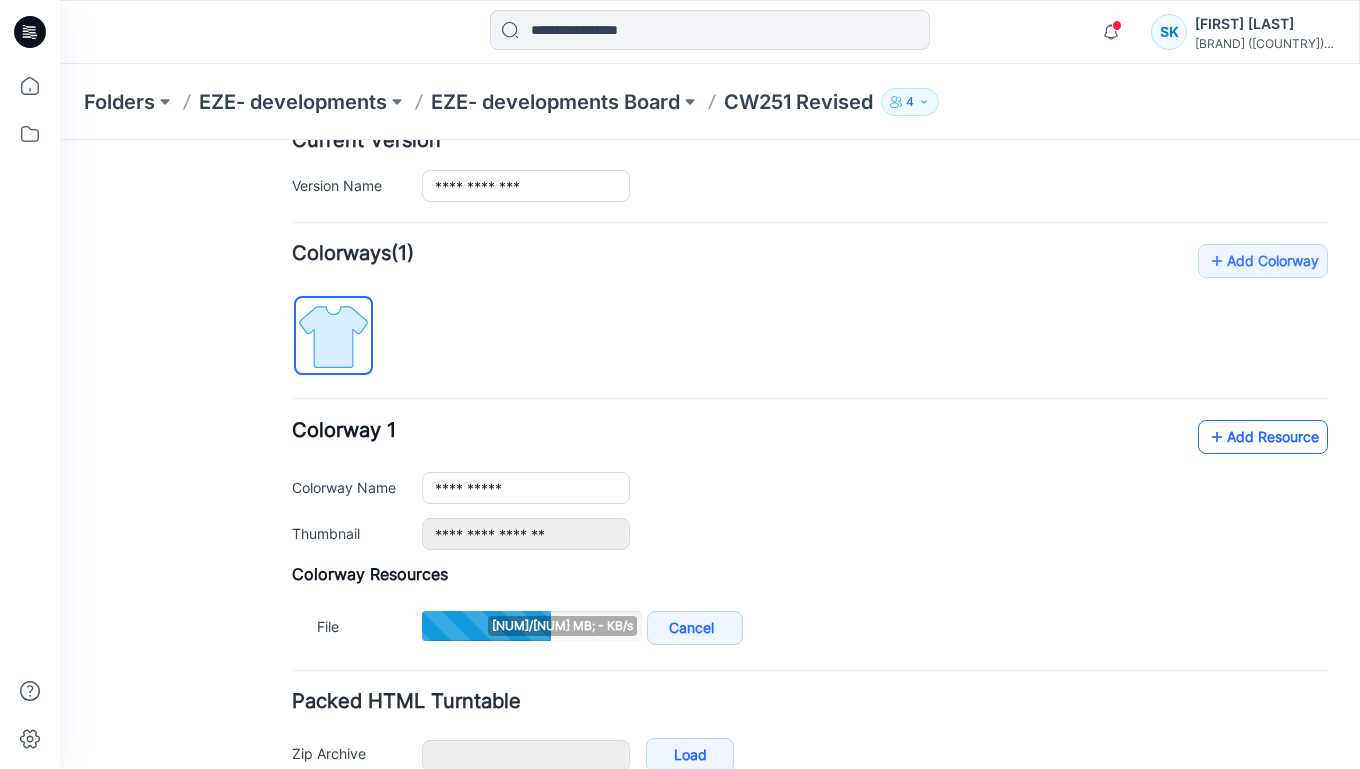 click on "Add Resource" at bounding box center [1263, 437] 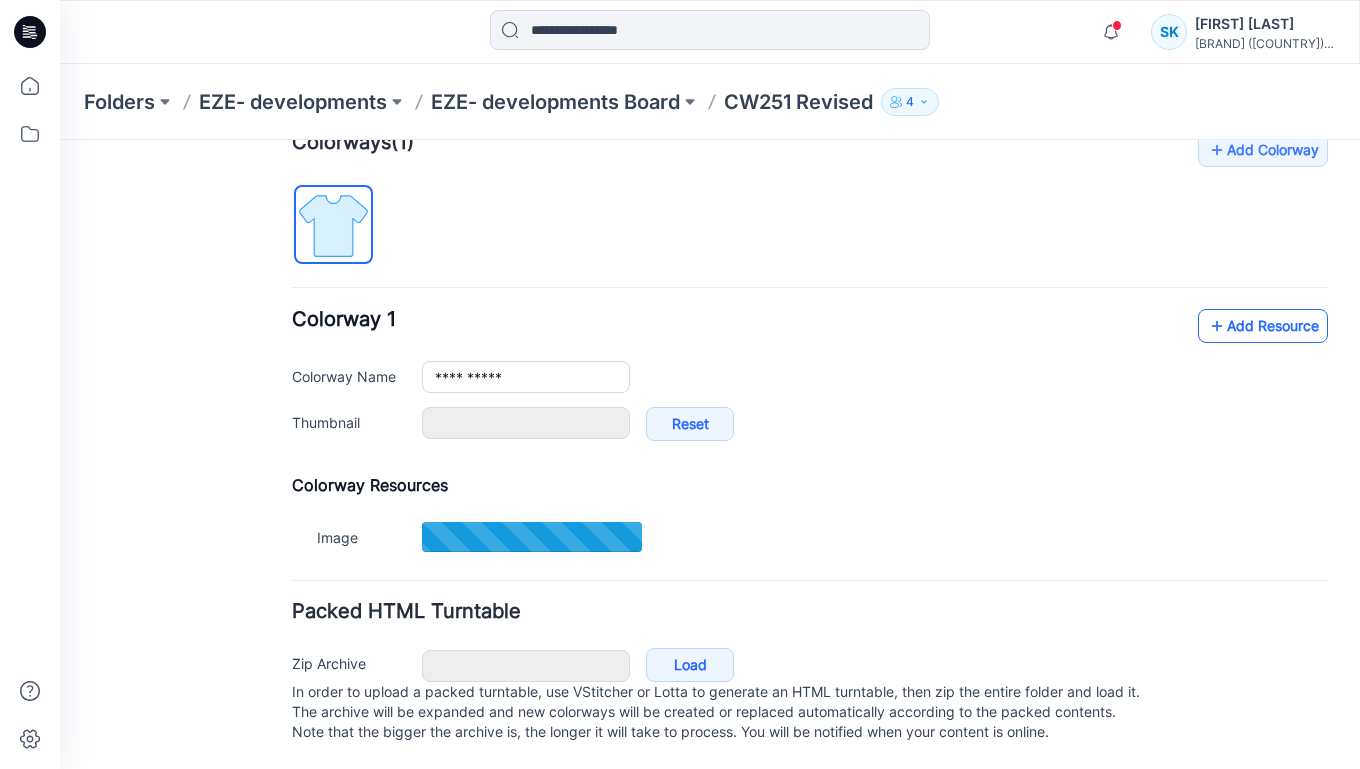 scroll, scrollTop: 643, scrollLeft: 0, axis: vertical 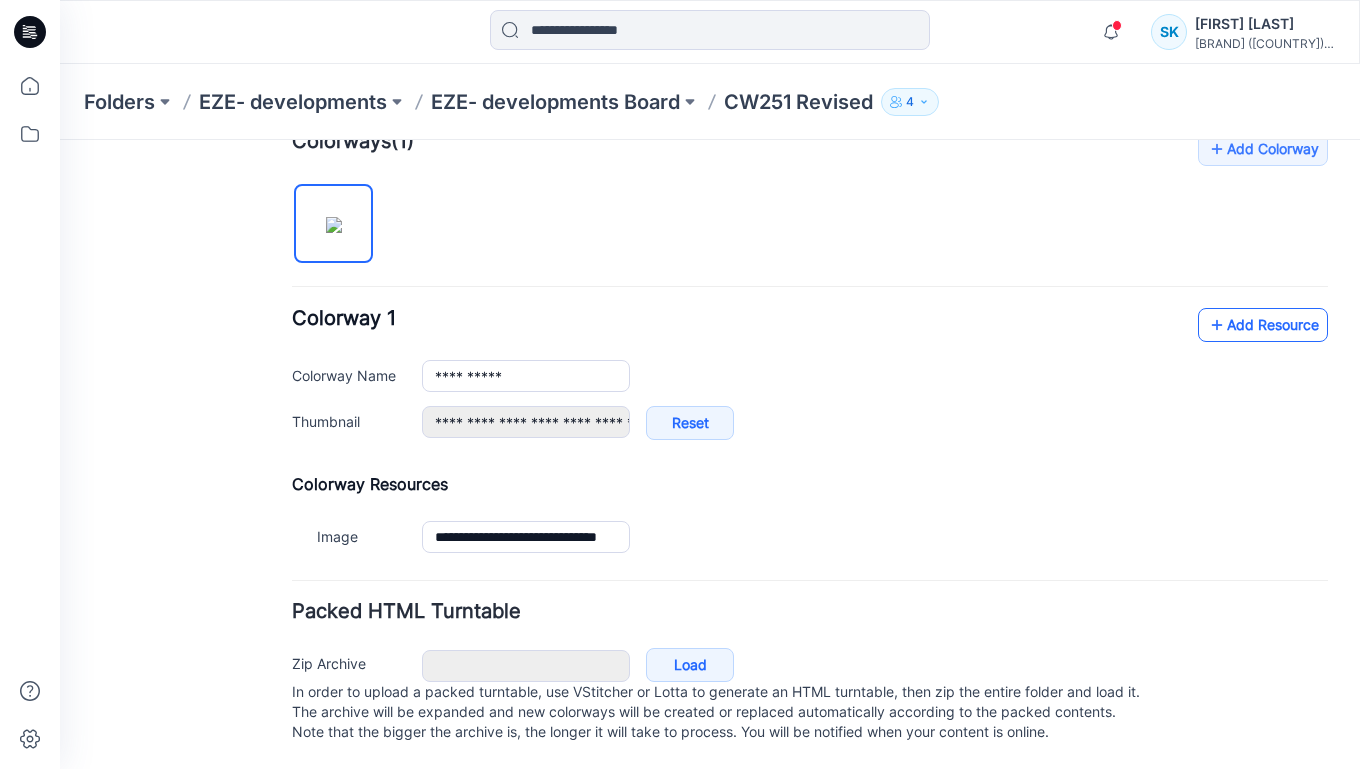 click on "Add Resource" at bounding box center [1263, 325] 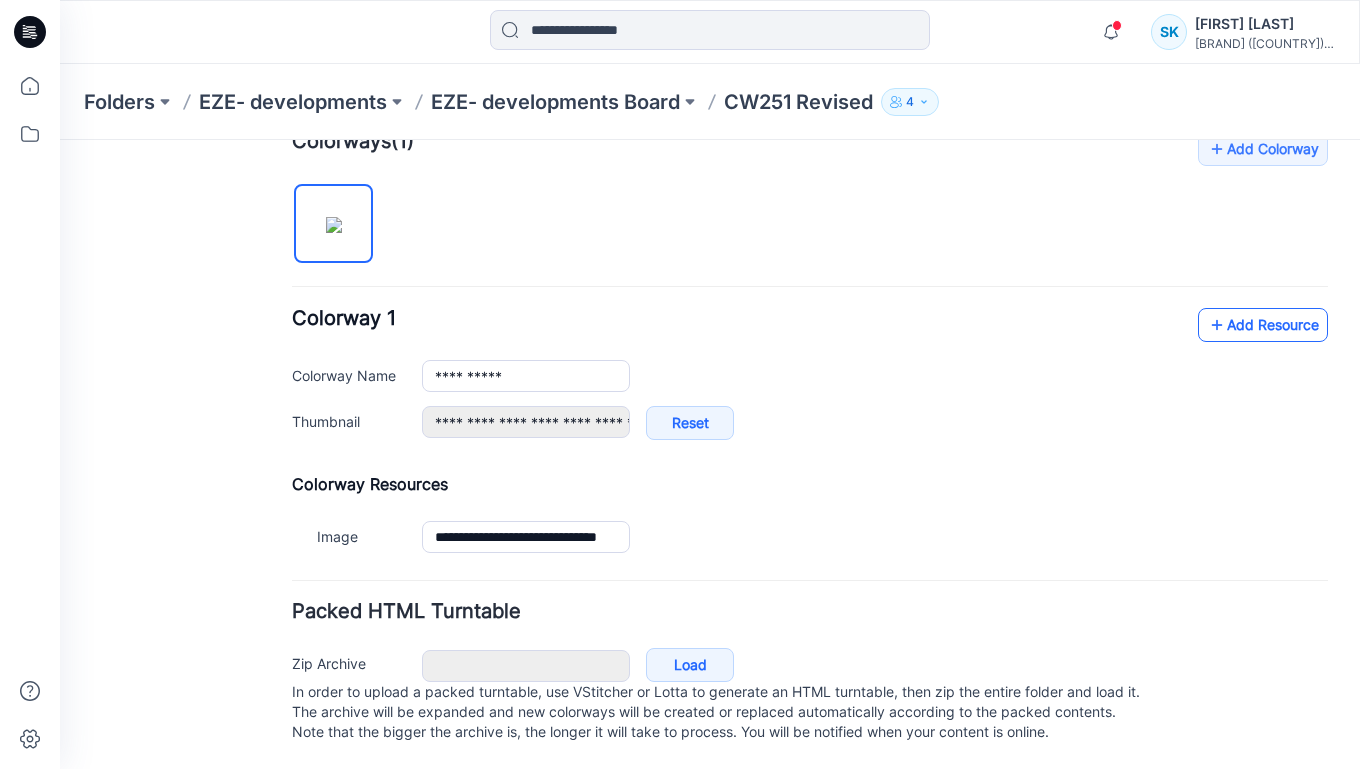 scroll, scrollTop: 643, scrollLeft: 0, axis: vertical 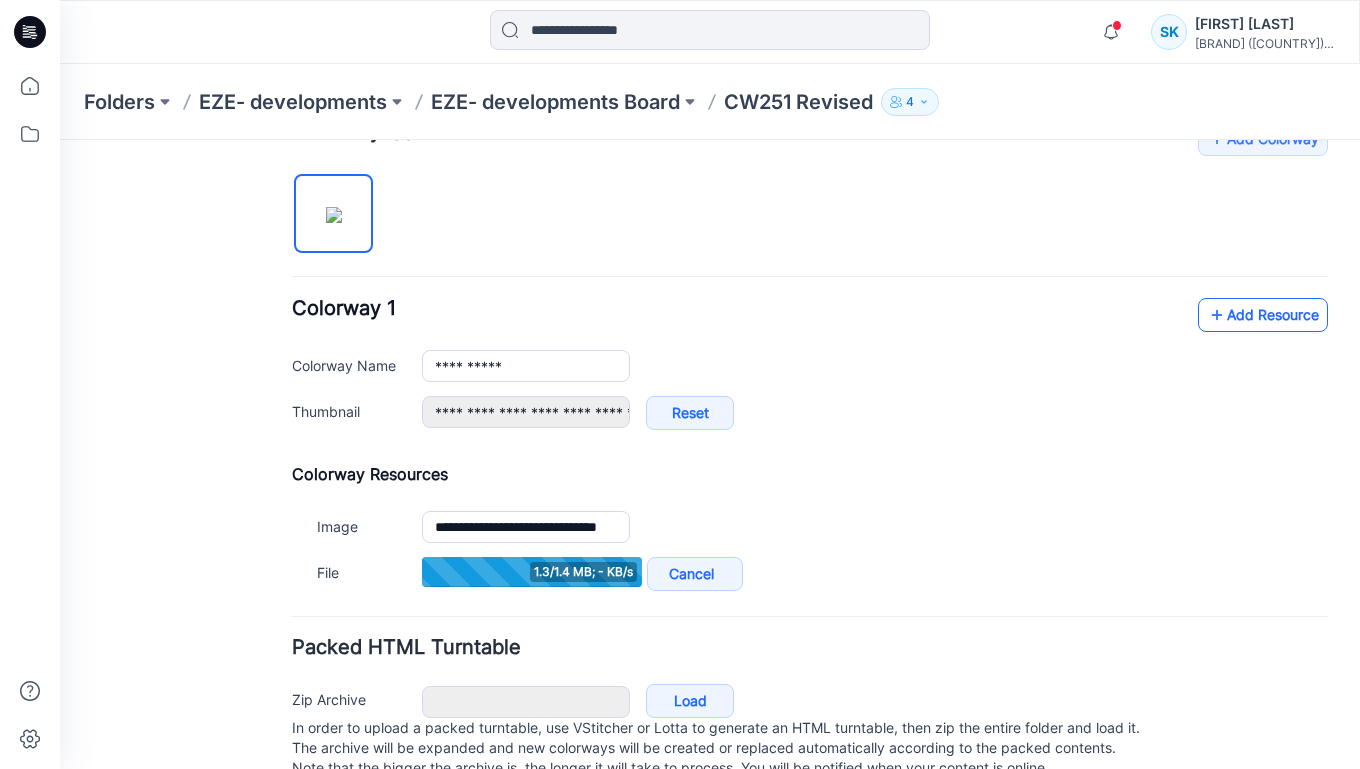 click on "Add Resource" at bounding box center (1263, 315) 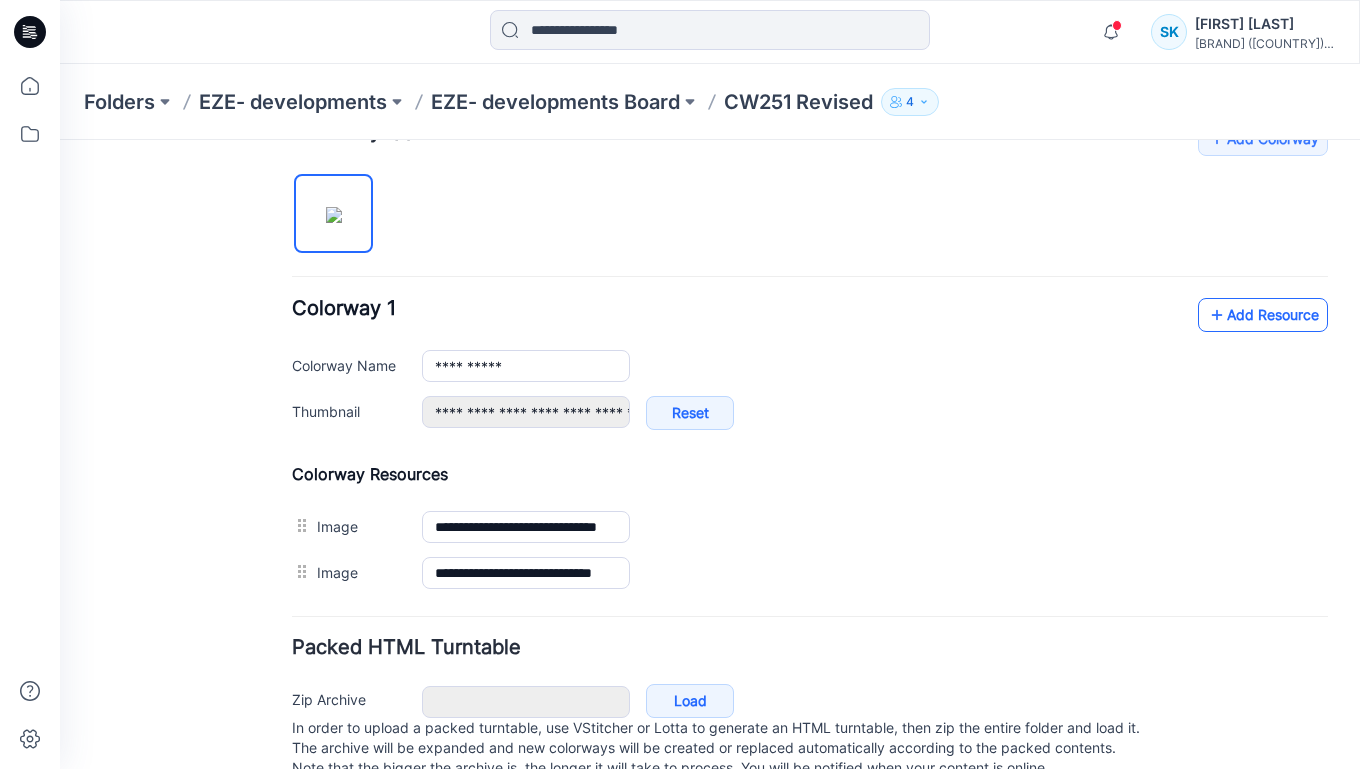 click on "Add Resource" at bounding box center [1263, 315] 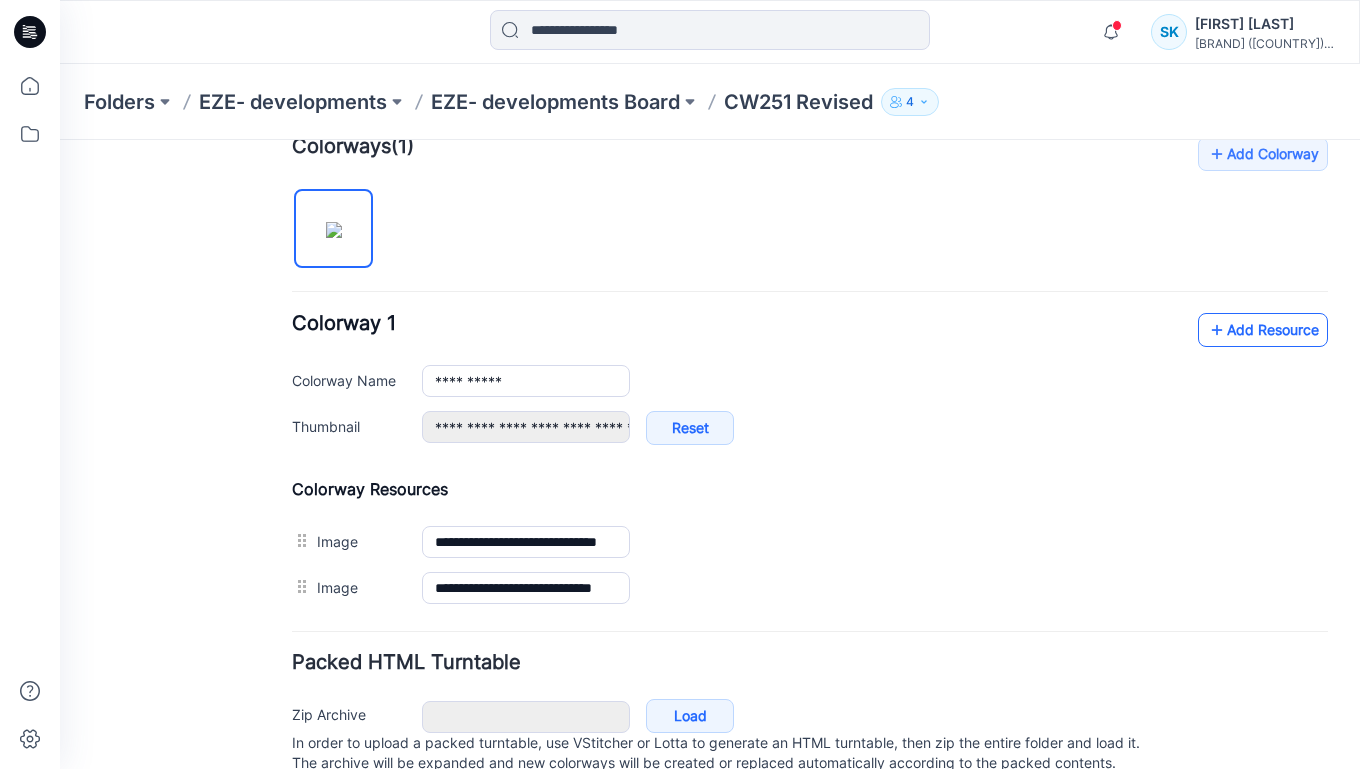 scroll, scrollTop: 621, scrollLeft: 0, axis: vertical 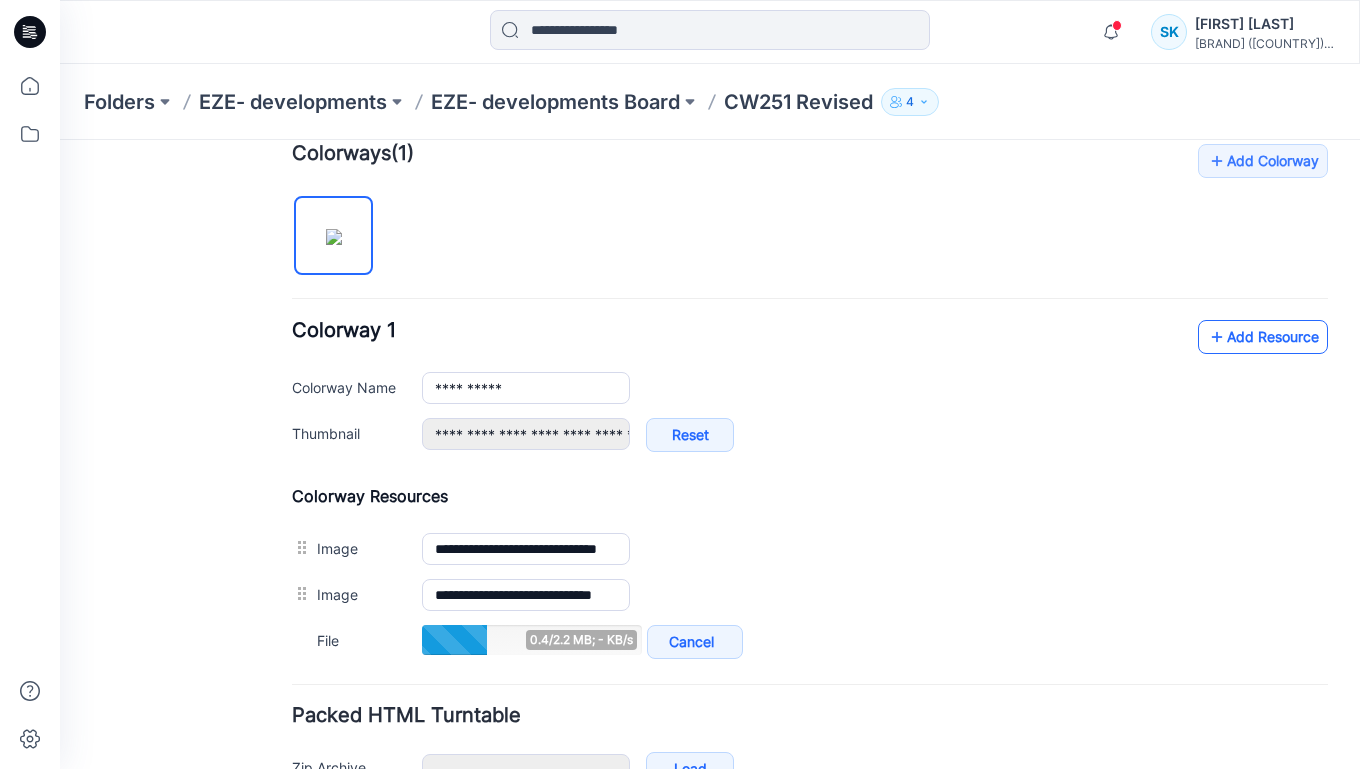 drag, startPoint x: 1225, startPoint y: 299, endPoint x: 1237, endPoint y: 328, distance: 31.38471 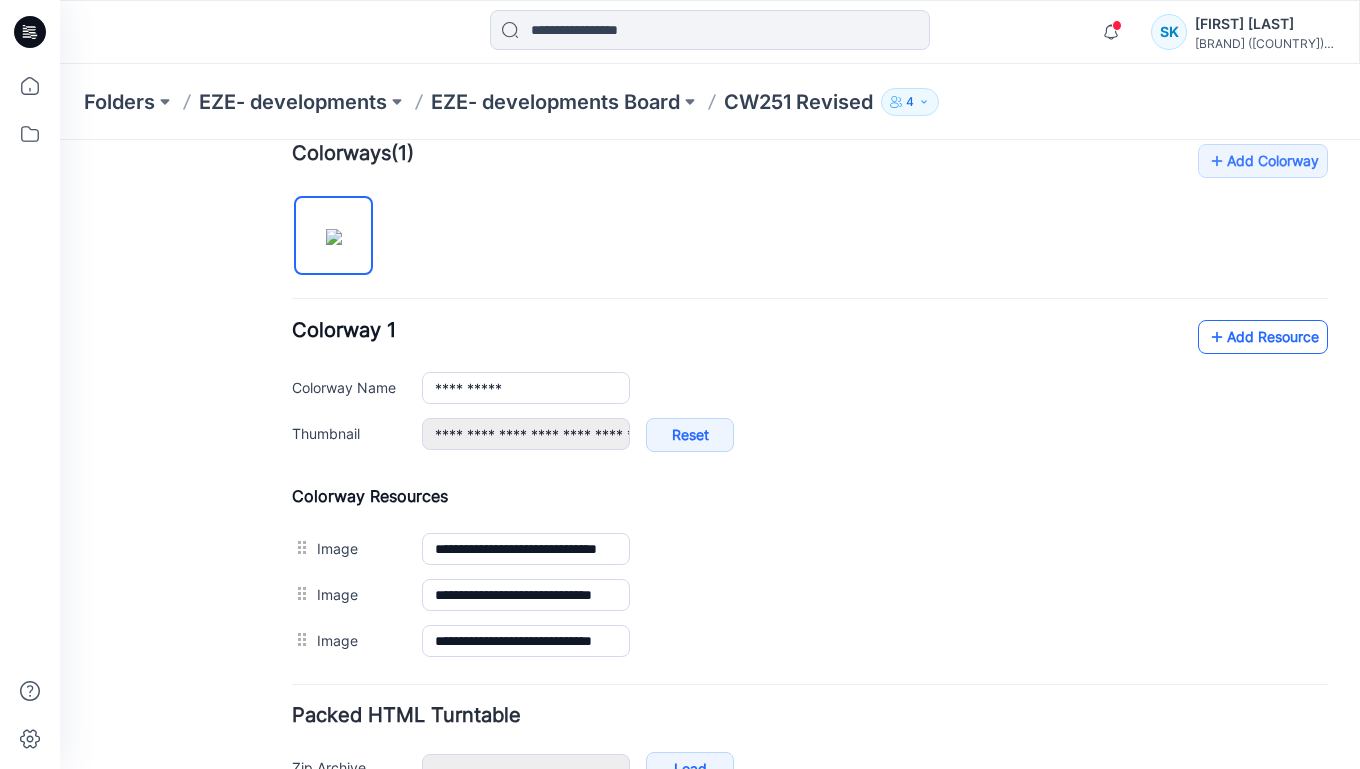 click on "Add Resource" at bounding box center [1263, 337] 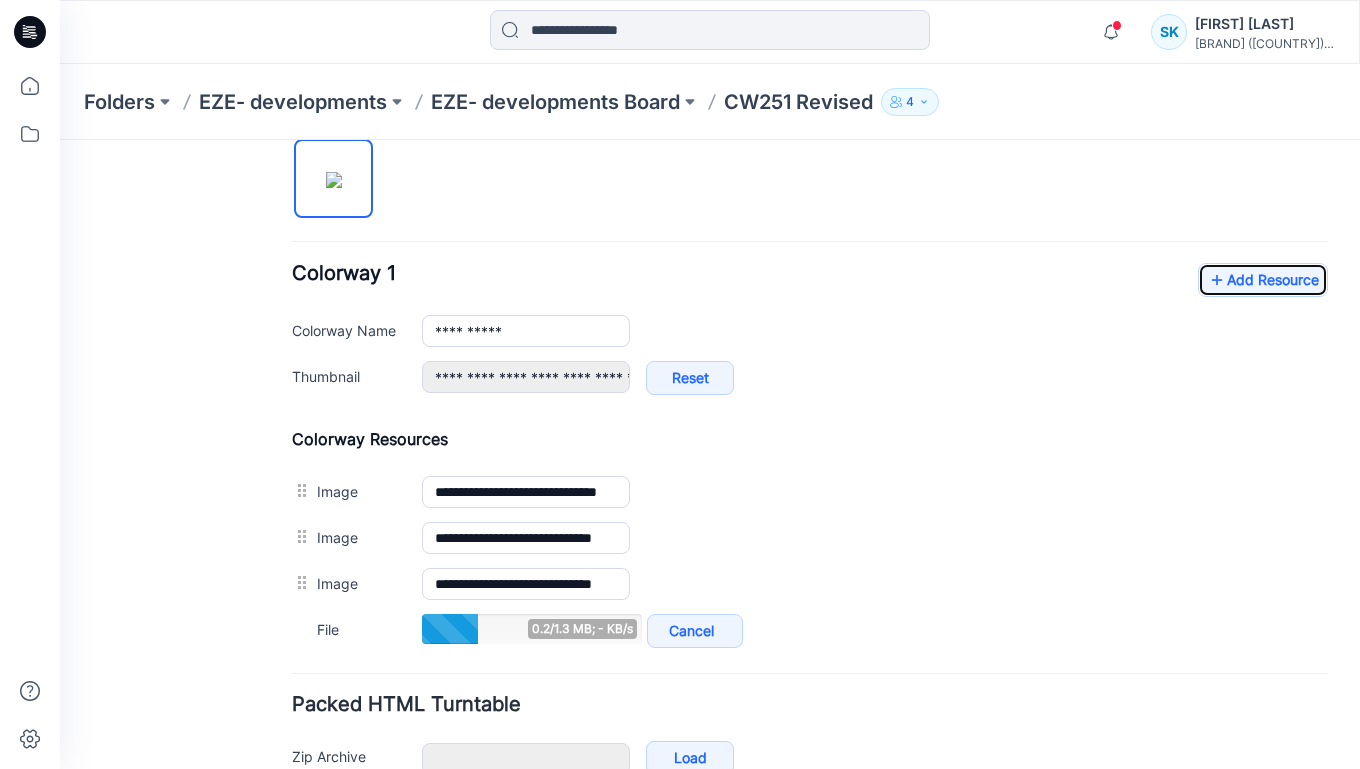 scroll, scrollTop: 688, scrollLeft: 0, axis: vertical 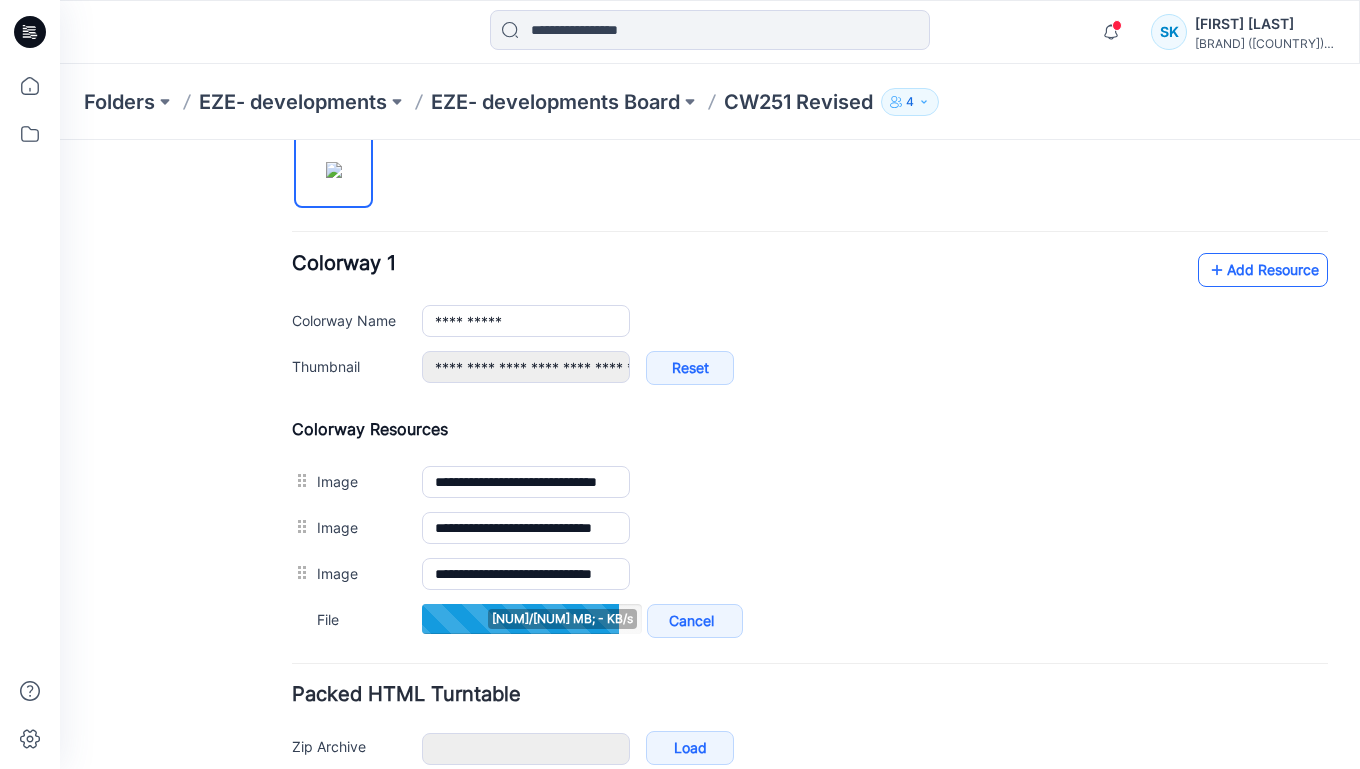 click on "Add Resource" at bounding box center [1263, 270] 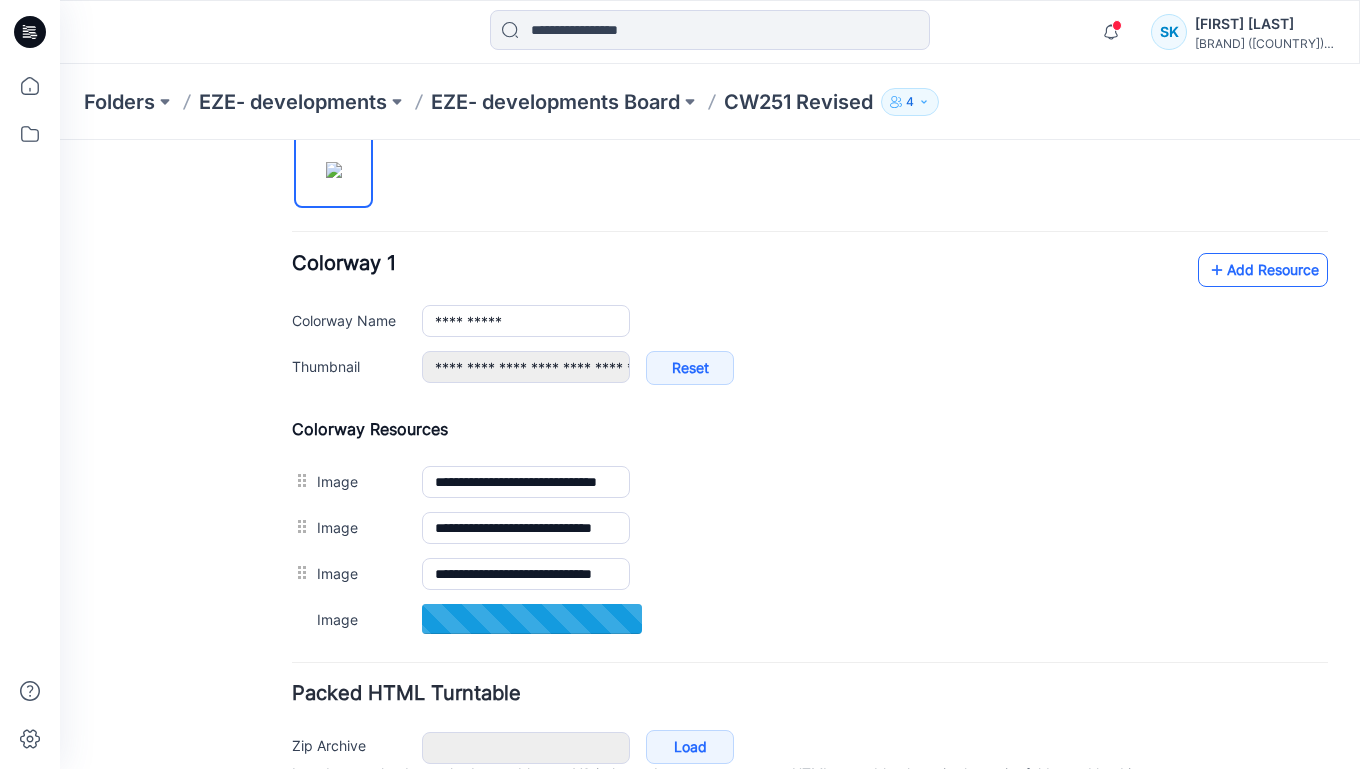 click on "Add Resource" at bounding box center (1263, 270) 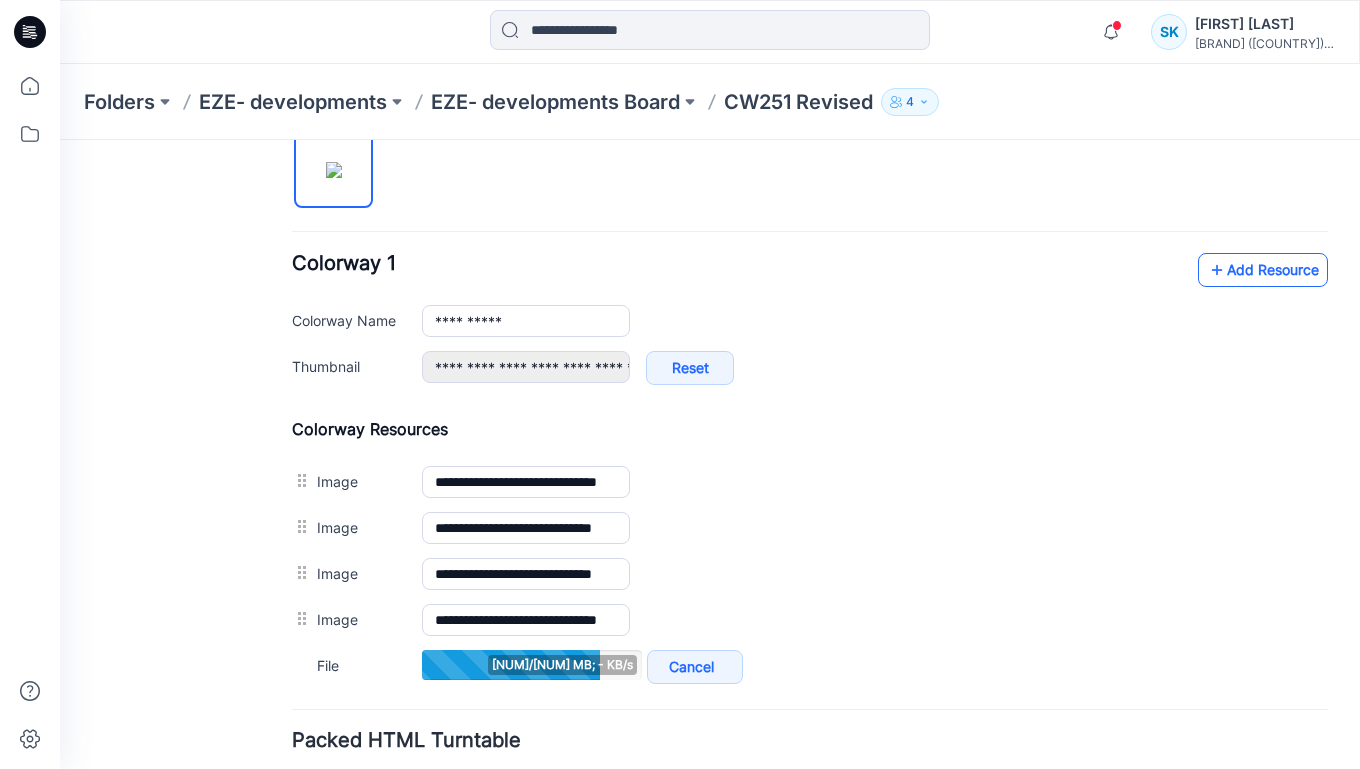 click on "Add Resource" at bounding box center (1263, 270) 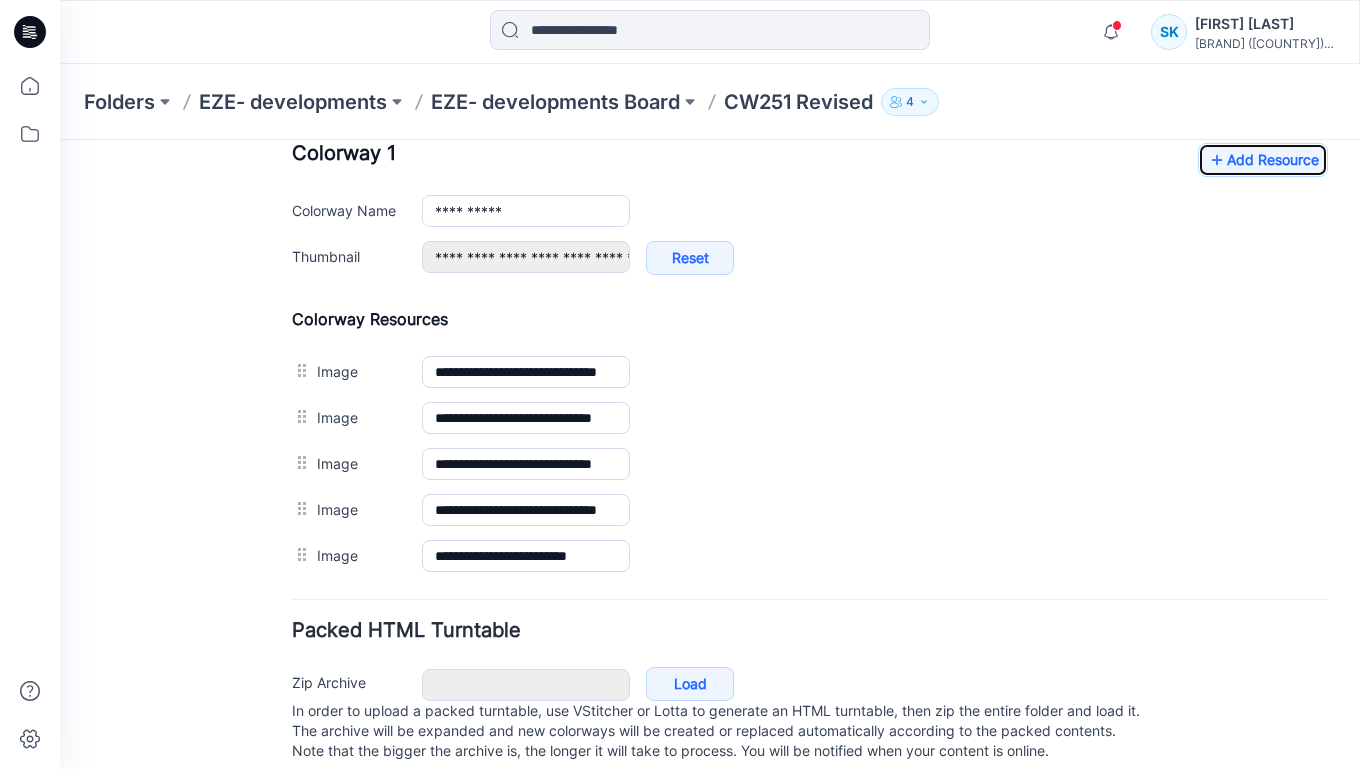 scroll, scrollTop: 754, scrollLeft: 0, axis: vertical 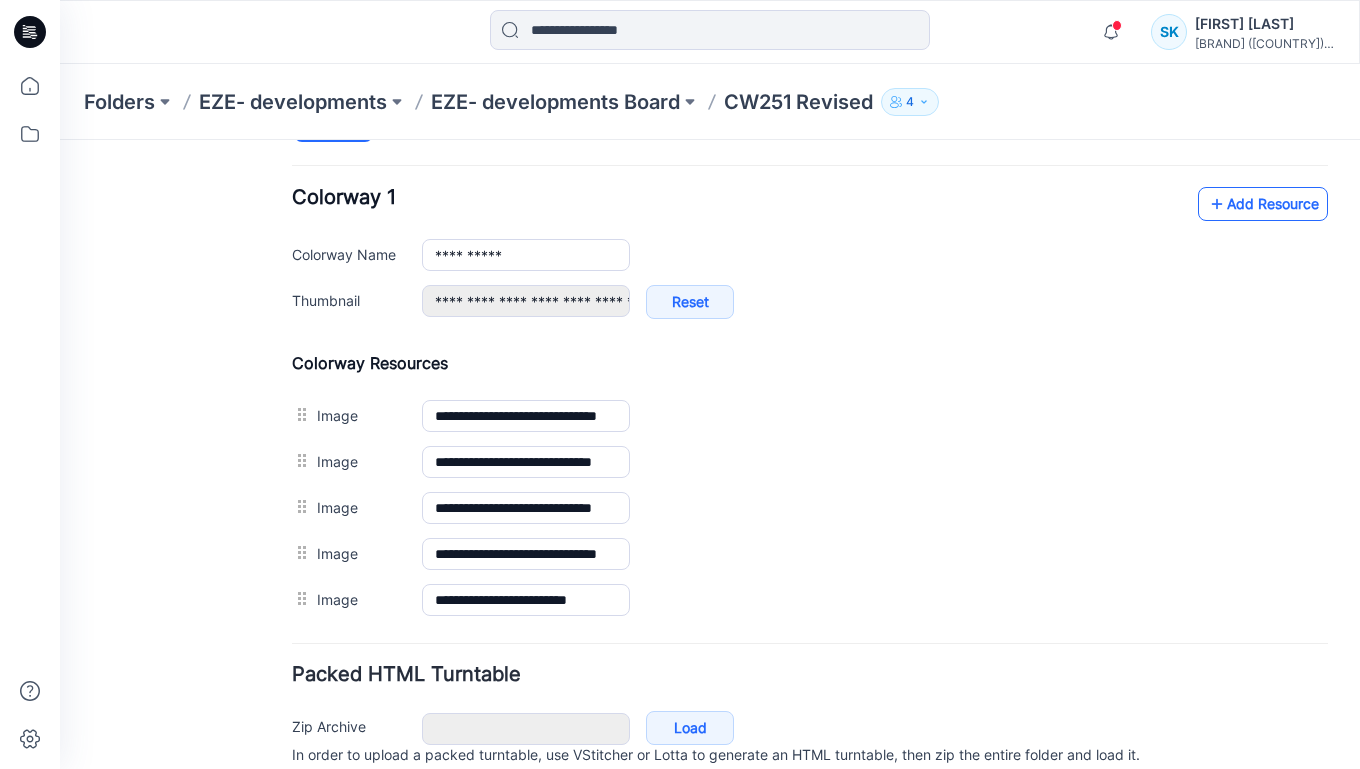 click on "Add Resource" at bounding box center [1263, 204] 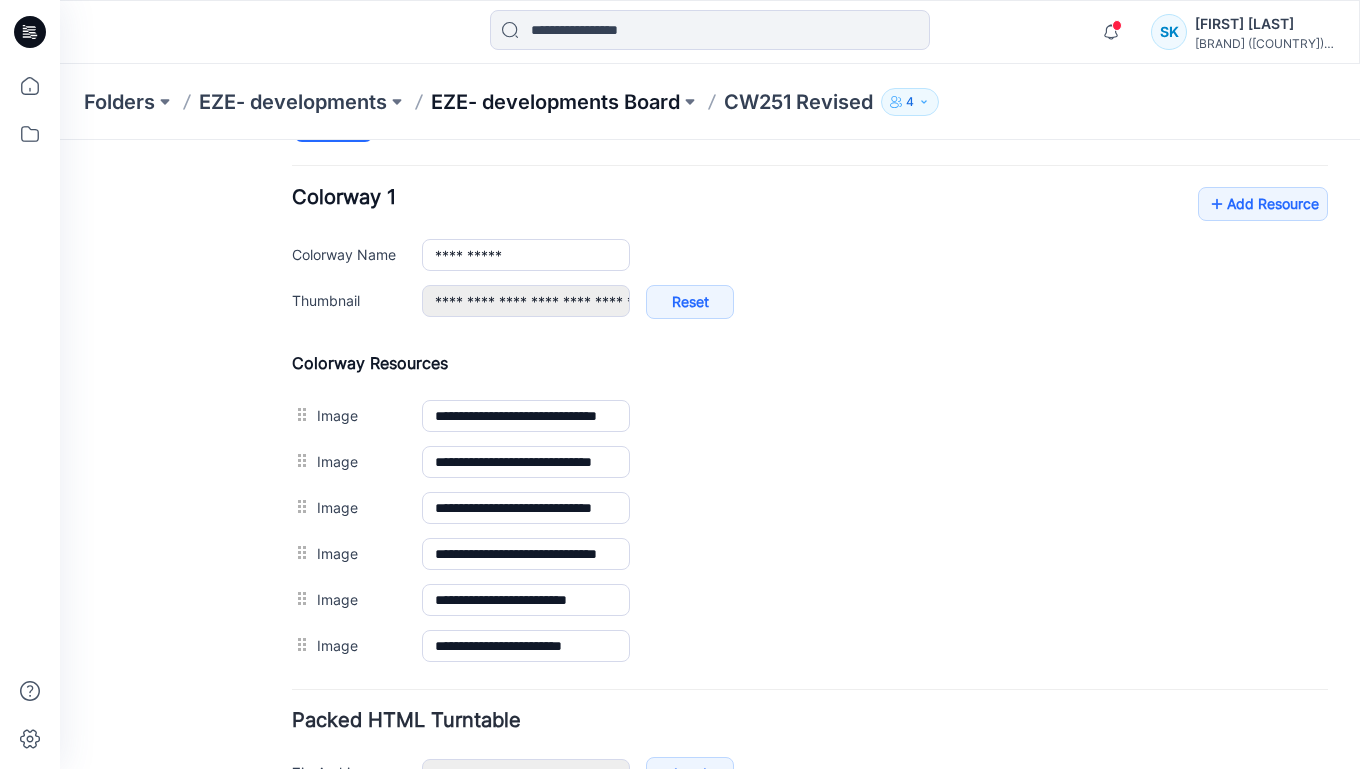 click on "EZE- developments Board" at bounding box center [555, 102] 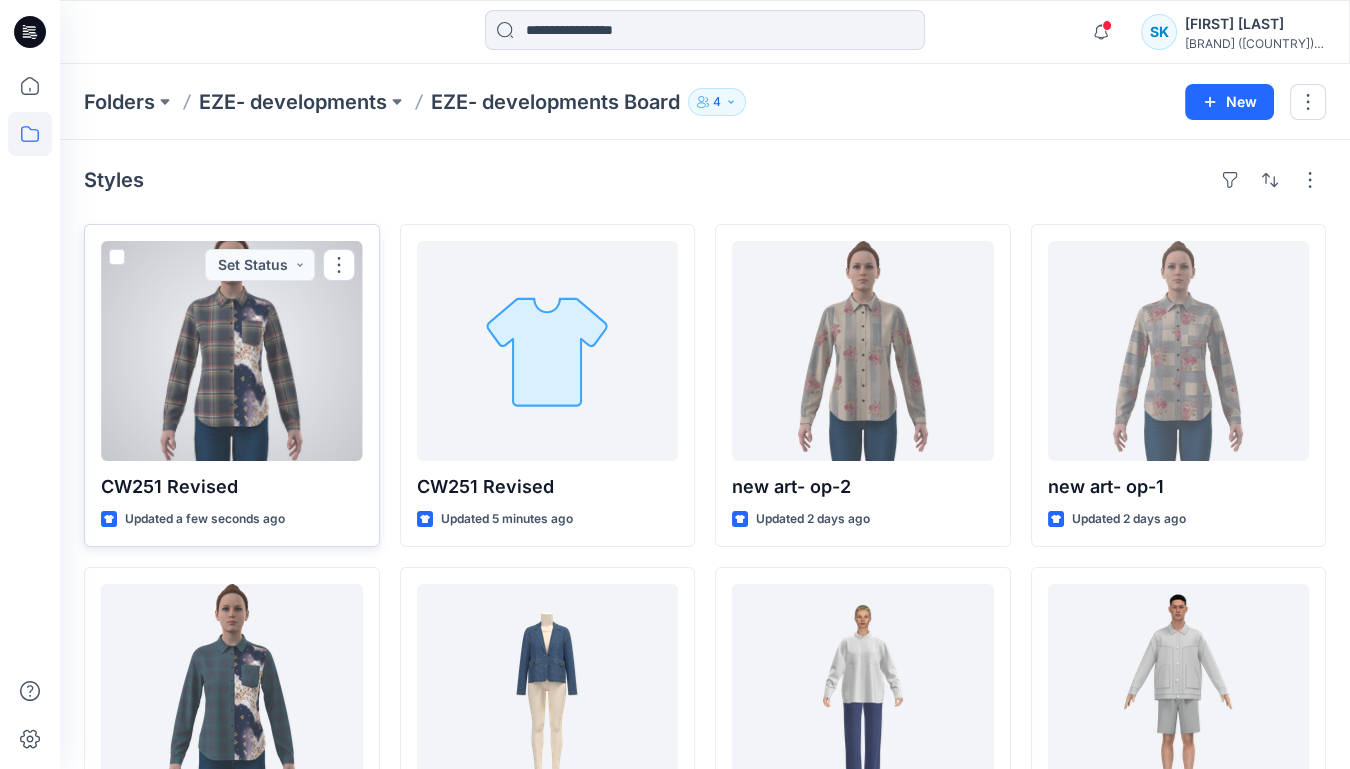 click at bounding box center (232, 351) 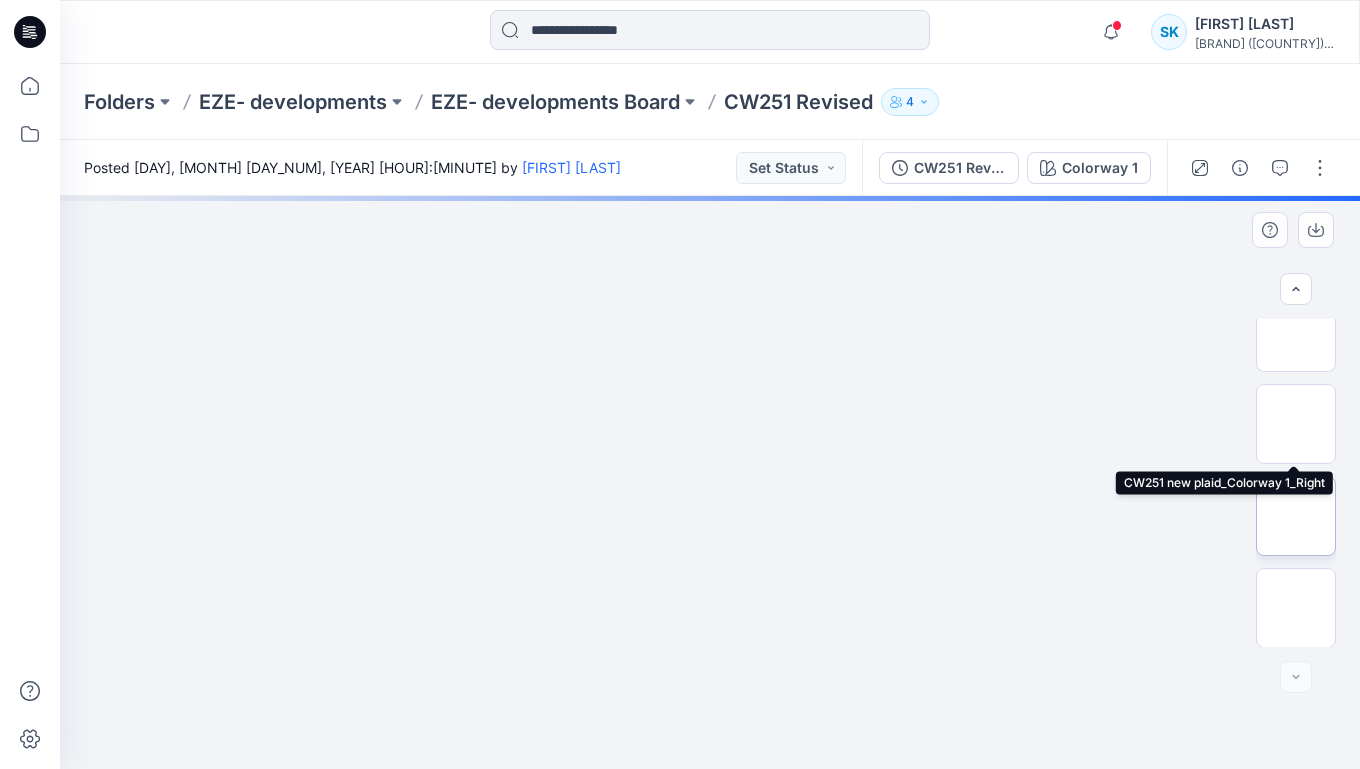 scroll, scrollTop: 211, scrollLeft: 0, axis: vertical 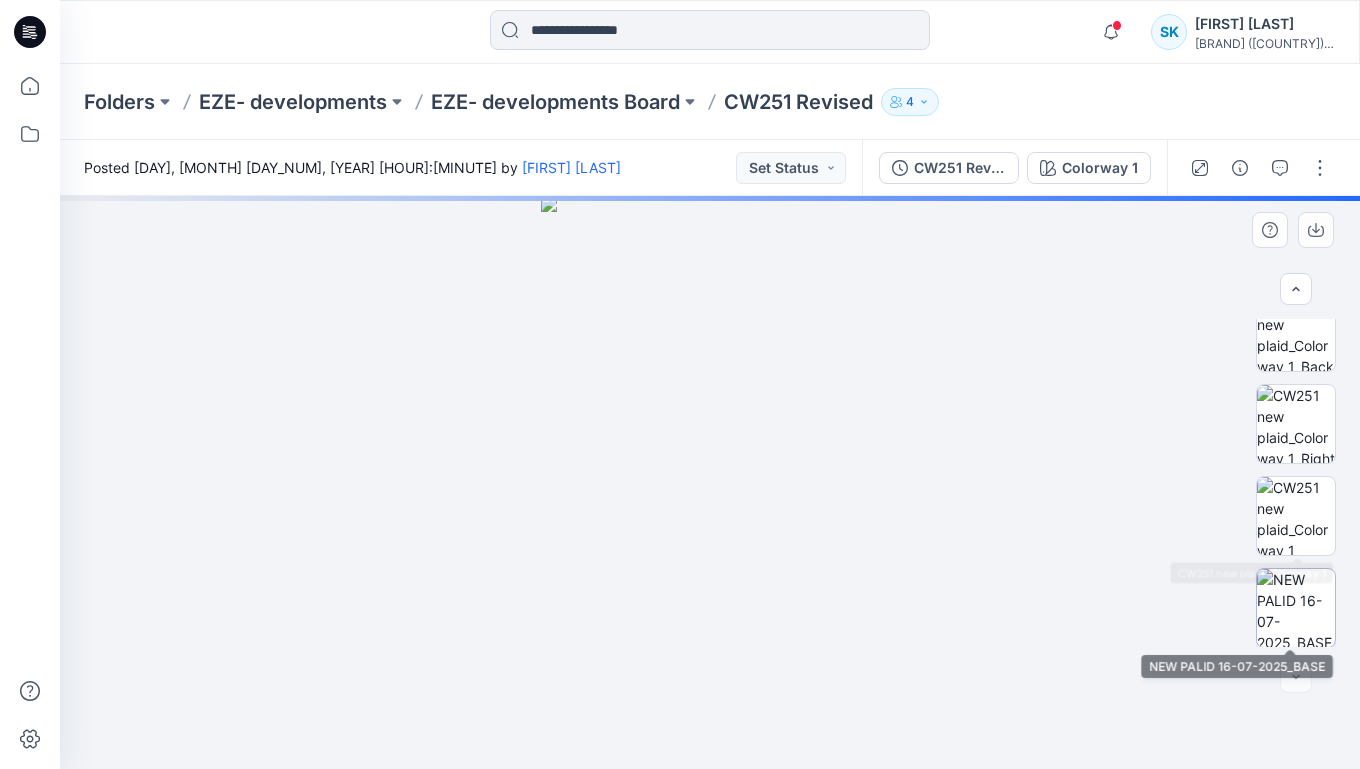 click at bounding box center [1296, 608] 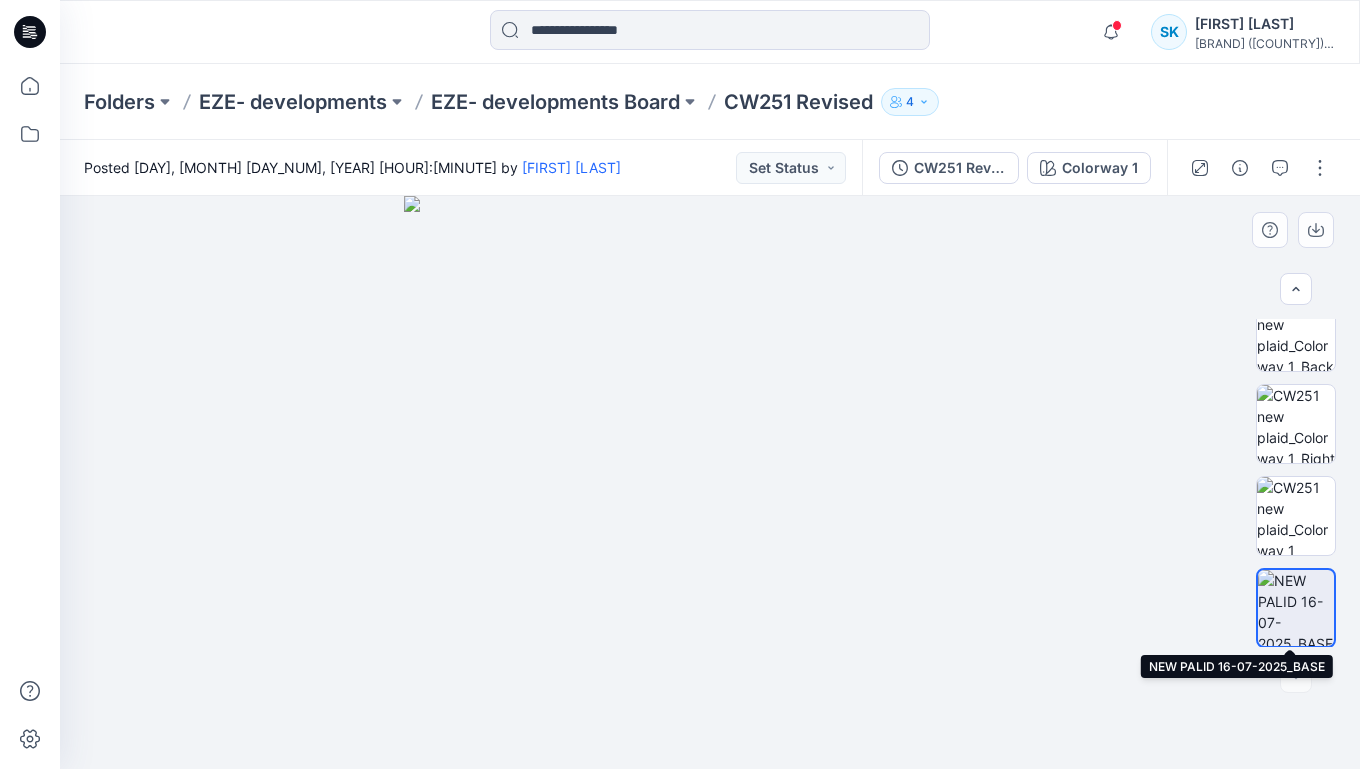 click at bounding box center [1296, 608] 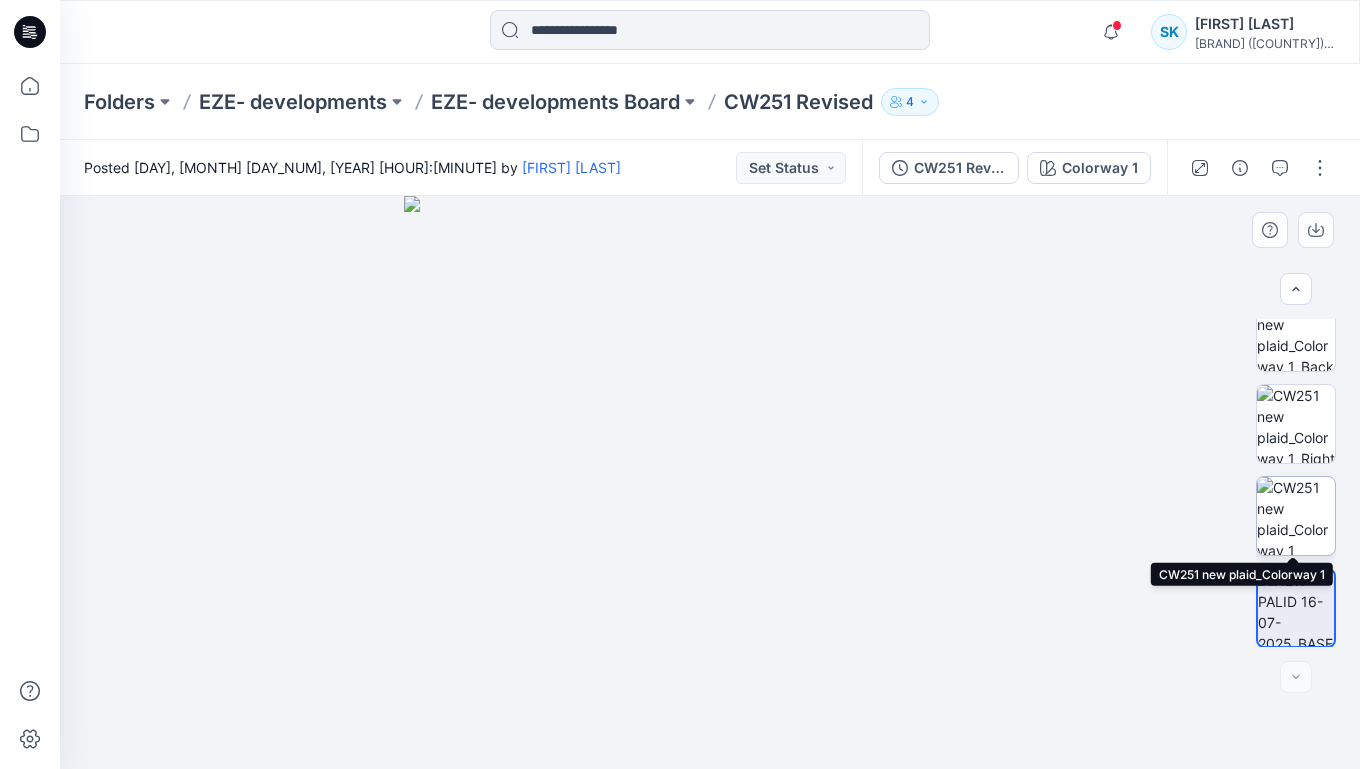 click at bounding box center [1296, 516] 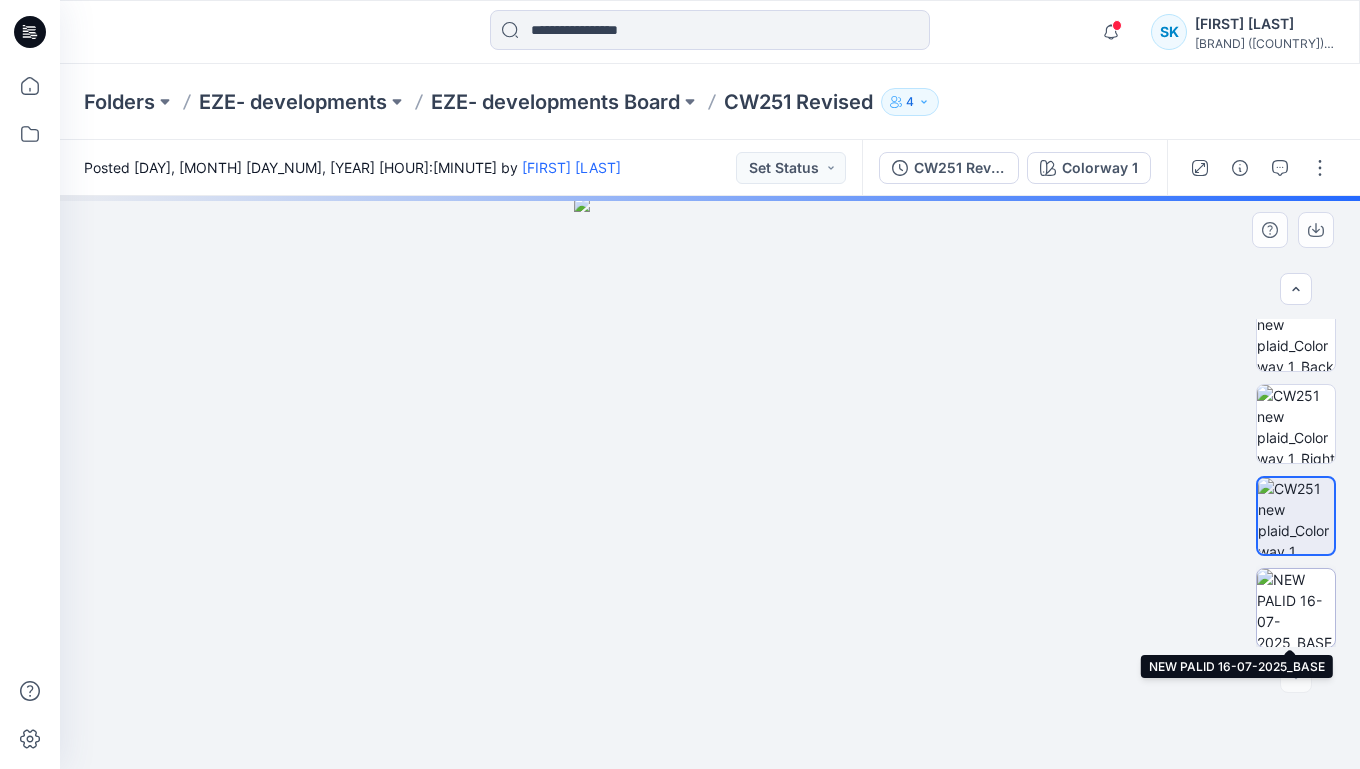 click at bounding box center [1296, 608] 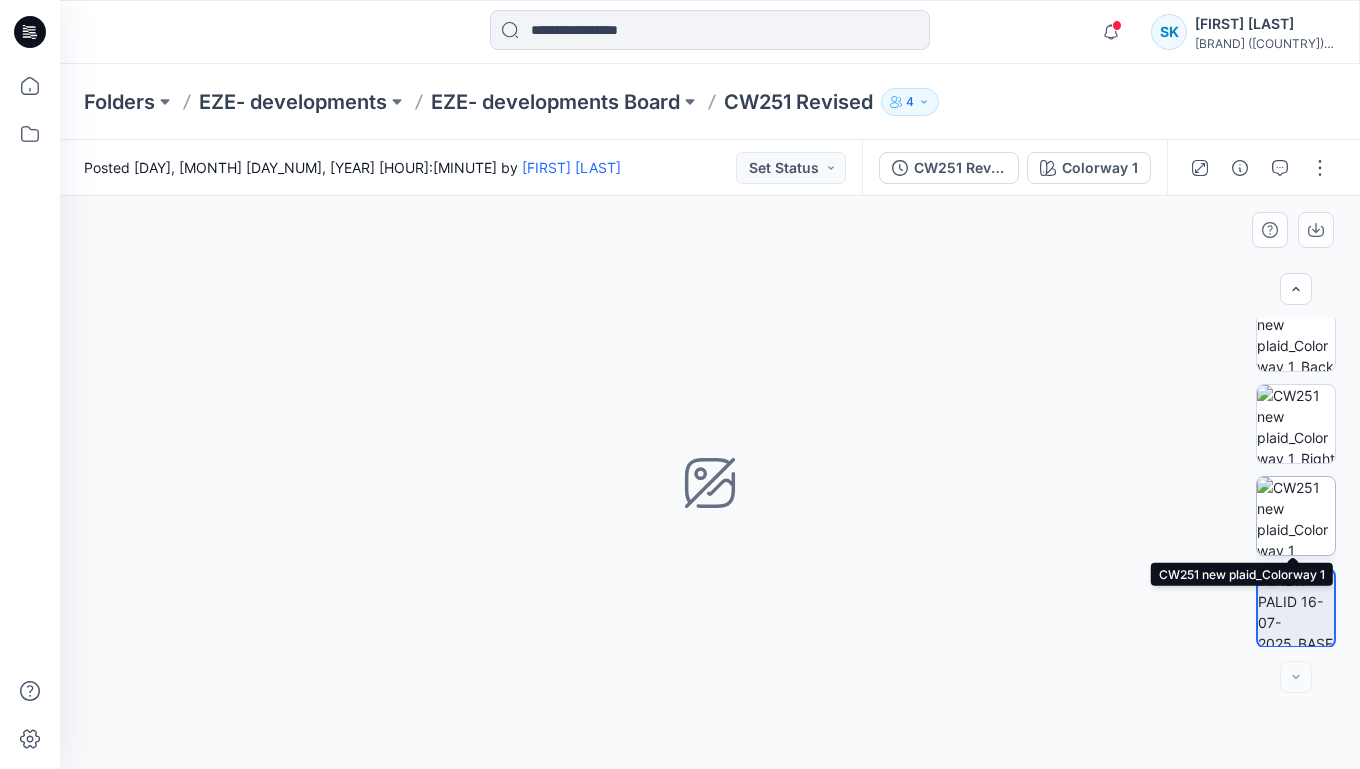 click at bounding box center [1296, 516] 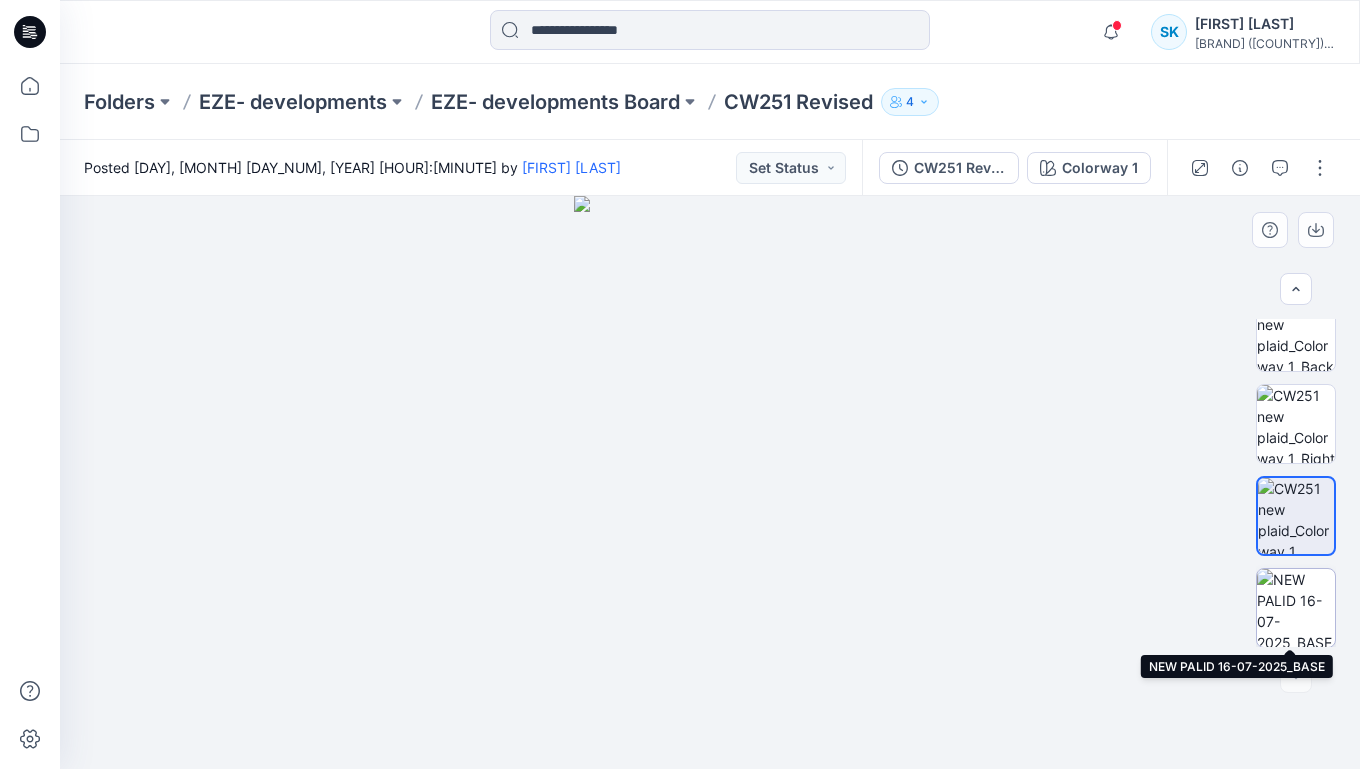 click at bounding box center (1296, 608) 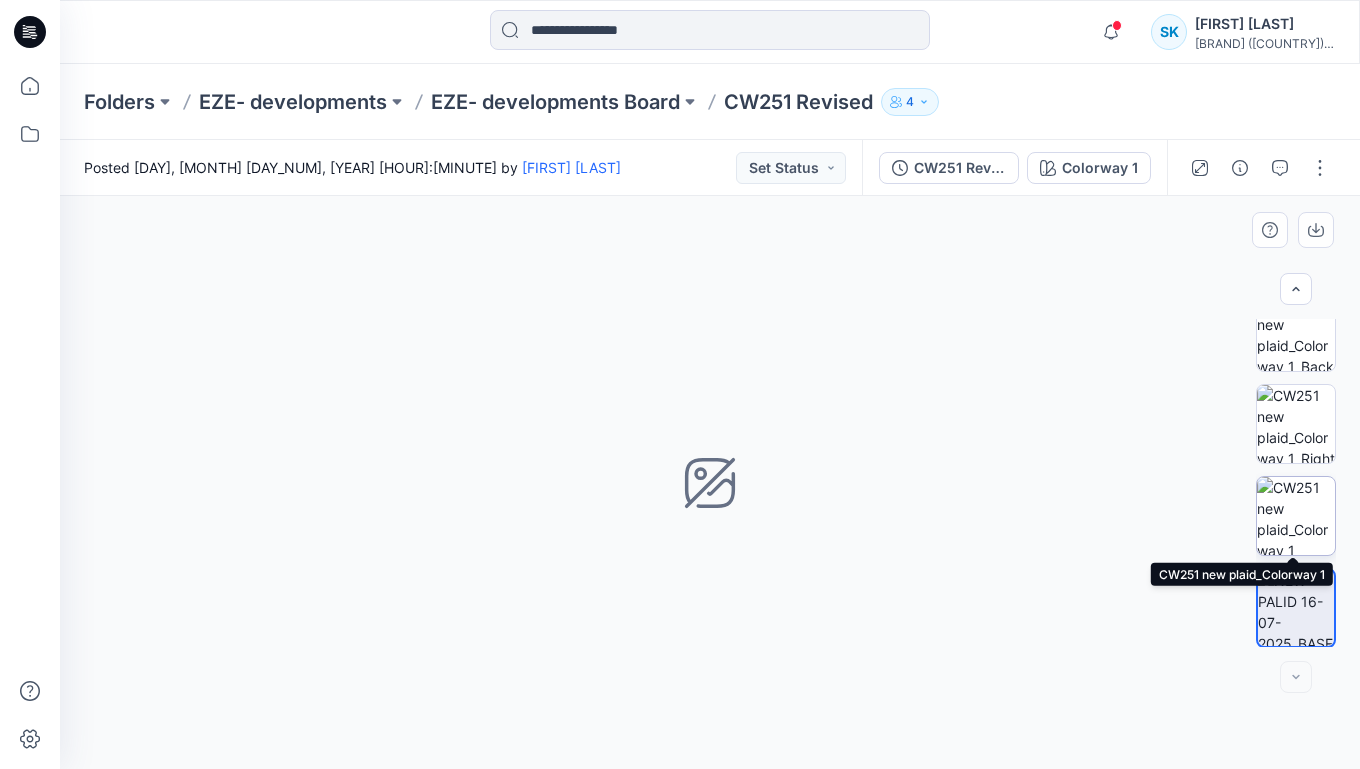 click at bounding box center [1296, 516] 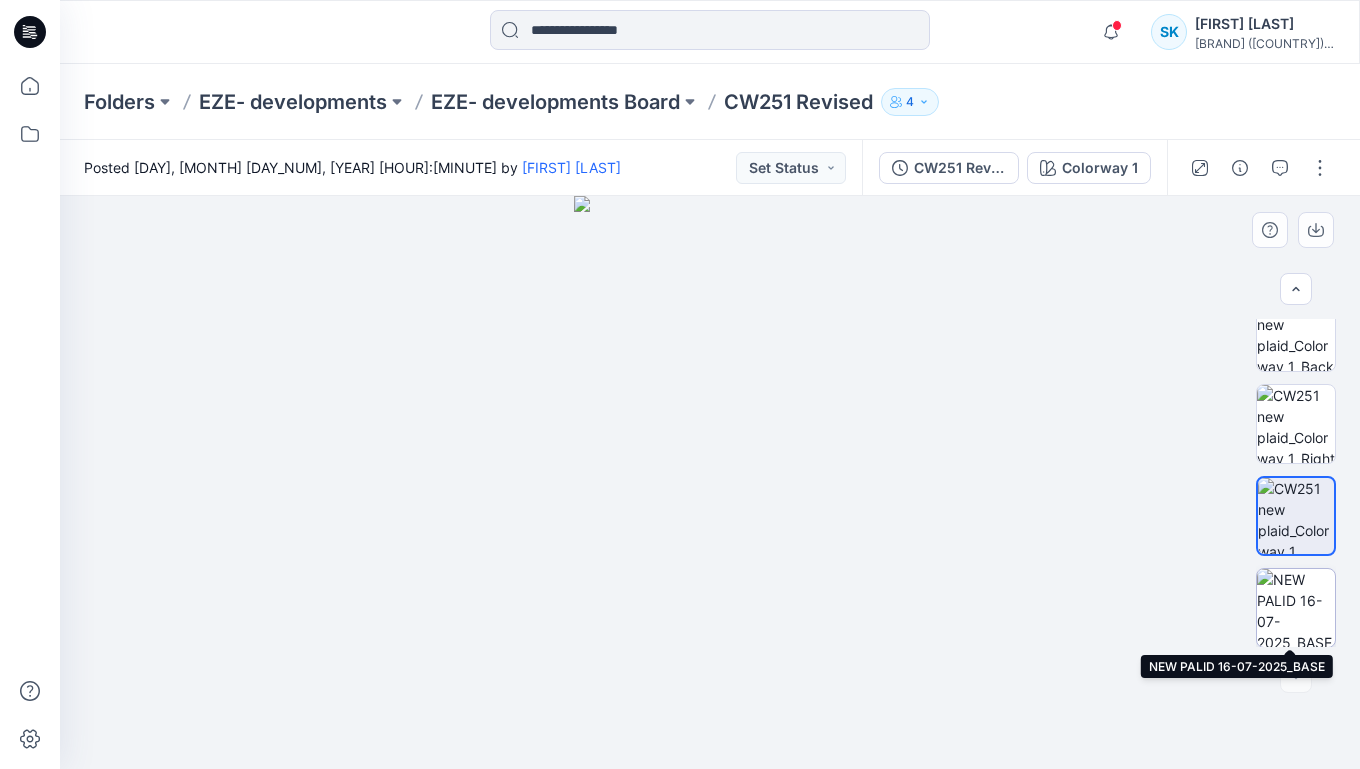 click at bounding box center [1296, 608] 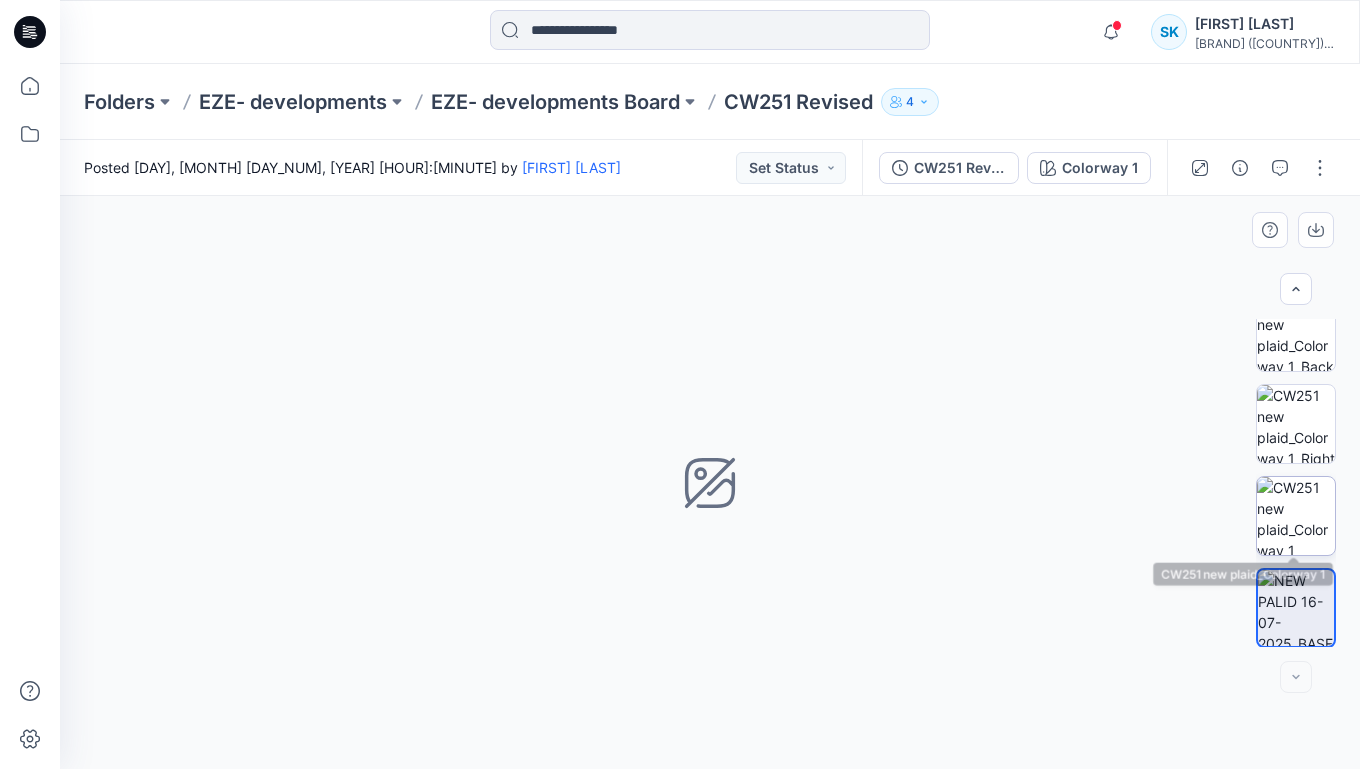 click at bounding box center (1296, 516) 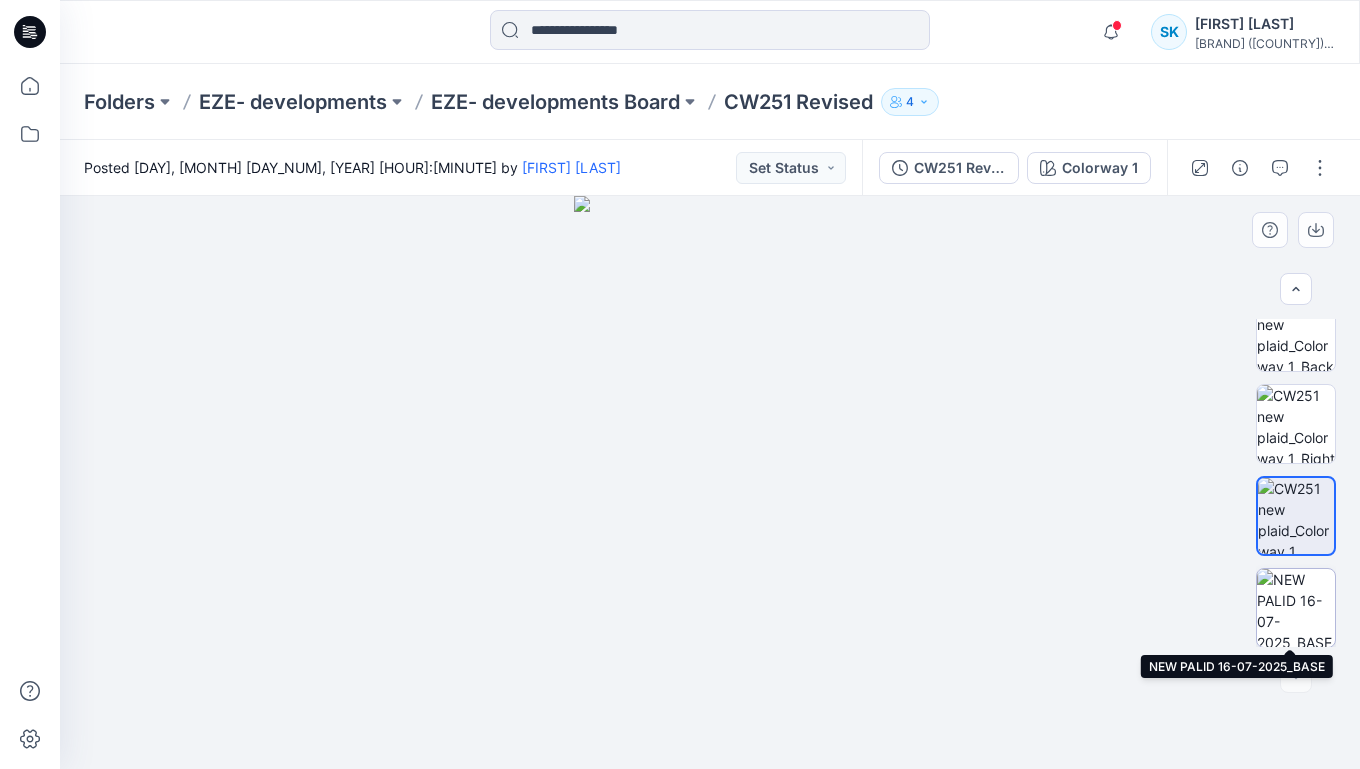 click at bounding box center (1296, 608) 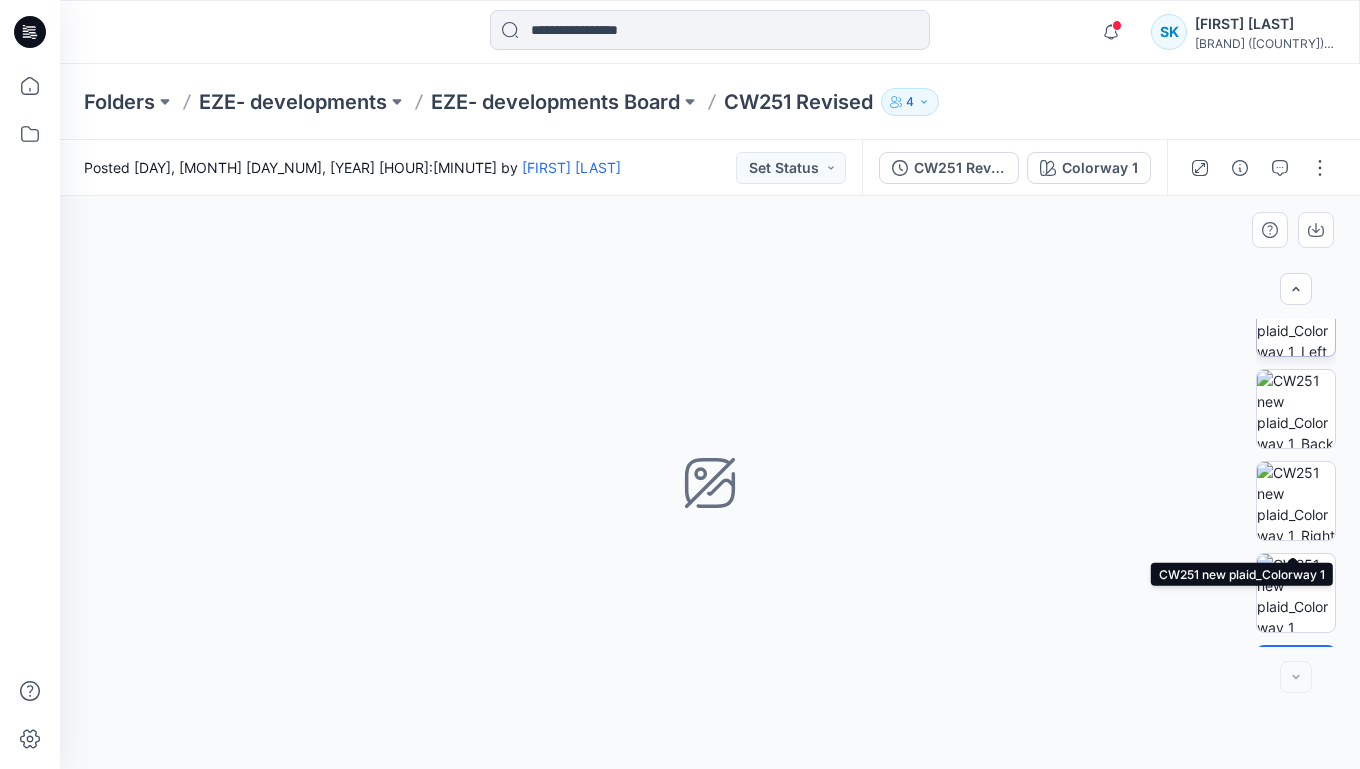 scroll, scrollTop: 0, scrollLeft: 0, axis: both 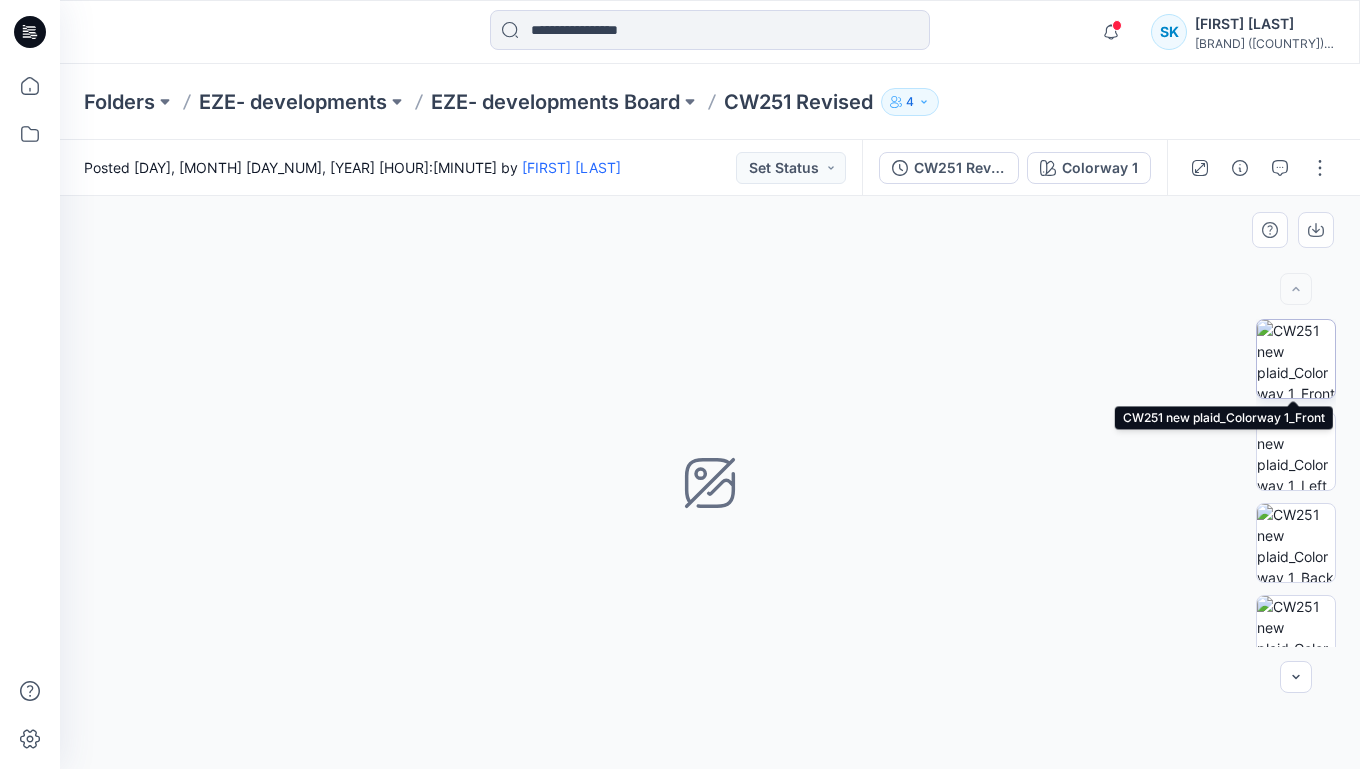 click at bounding box center [1296, 359] 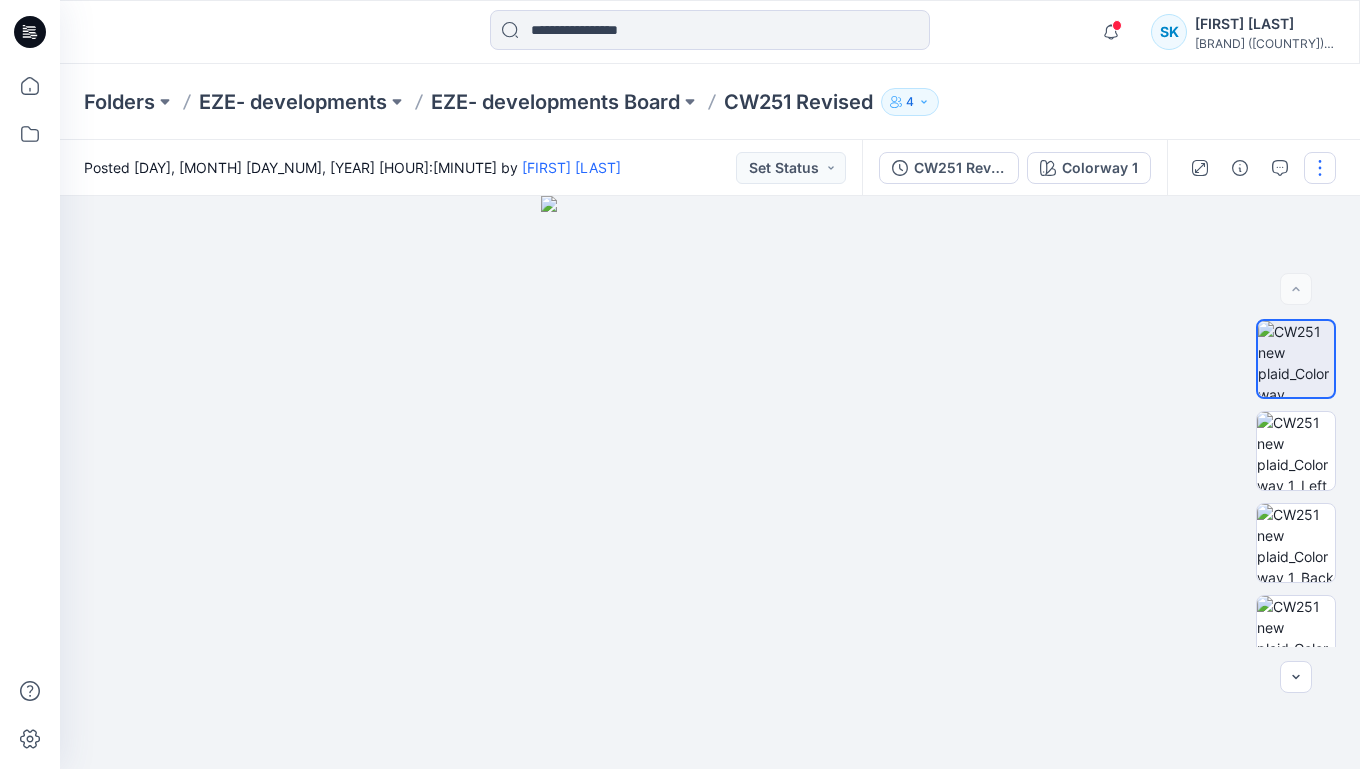 click at bounding box center (1320, 168) 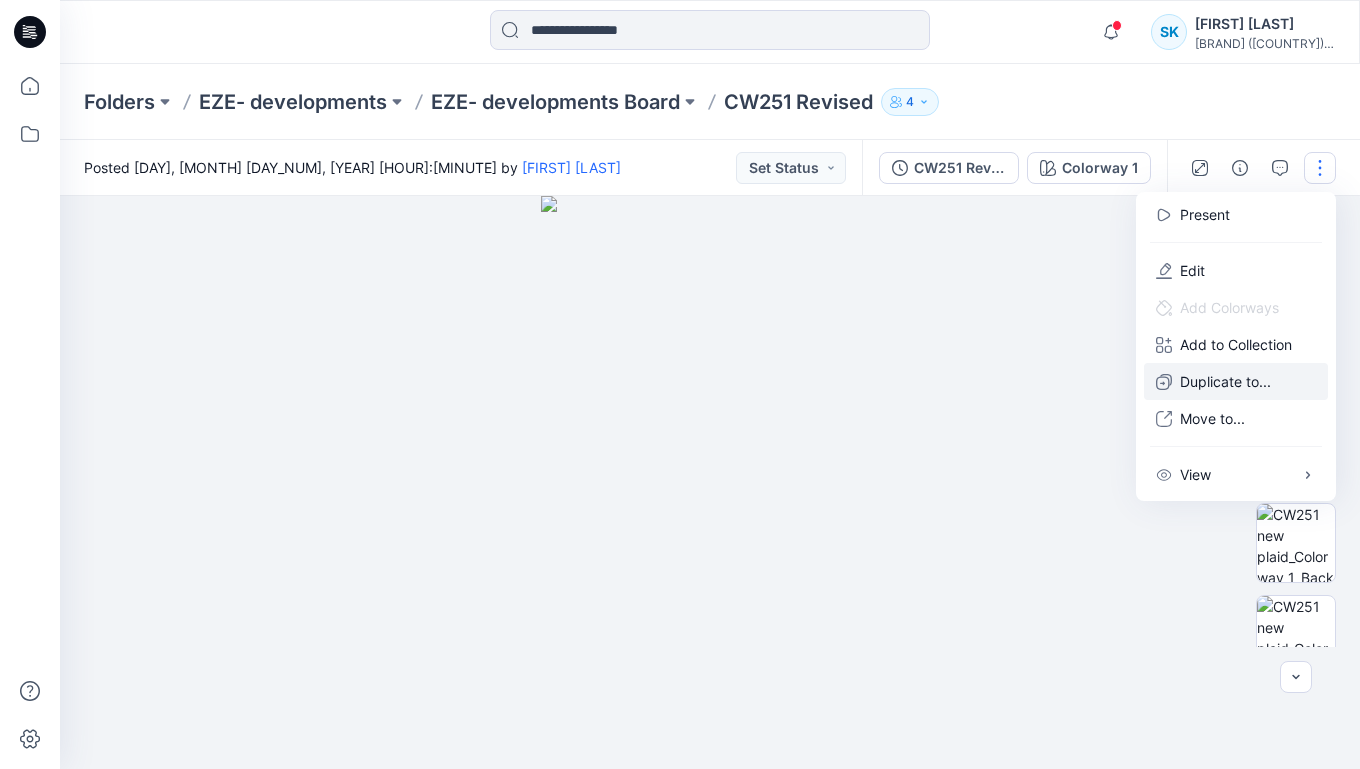 click on "Duplicate to..." at bounding box center [1236, 381] 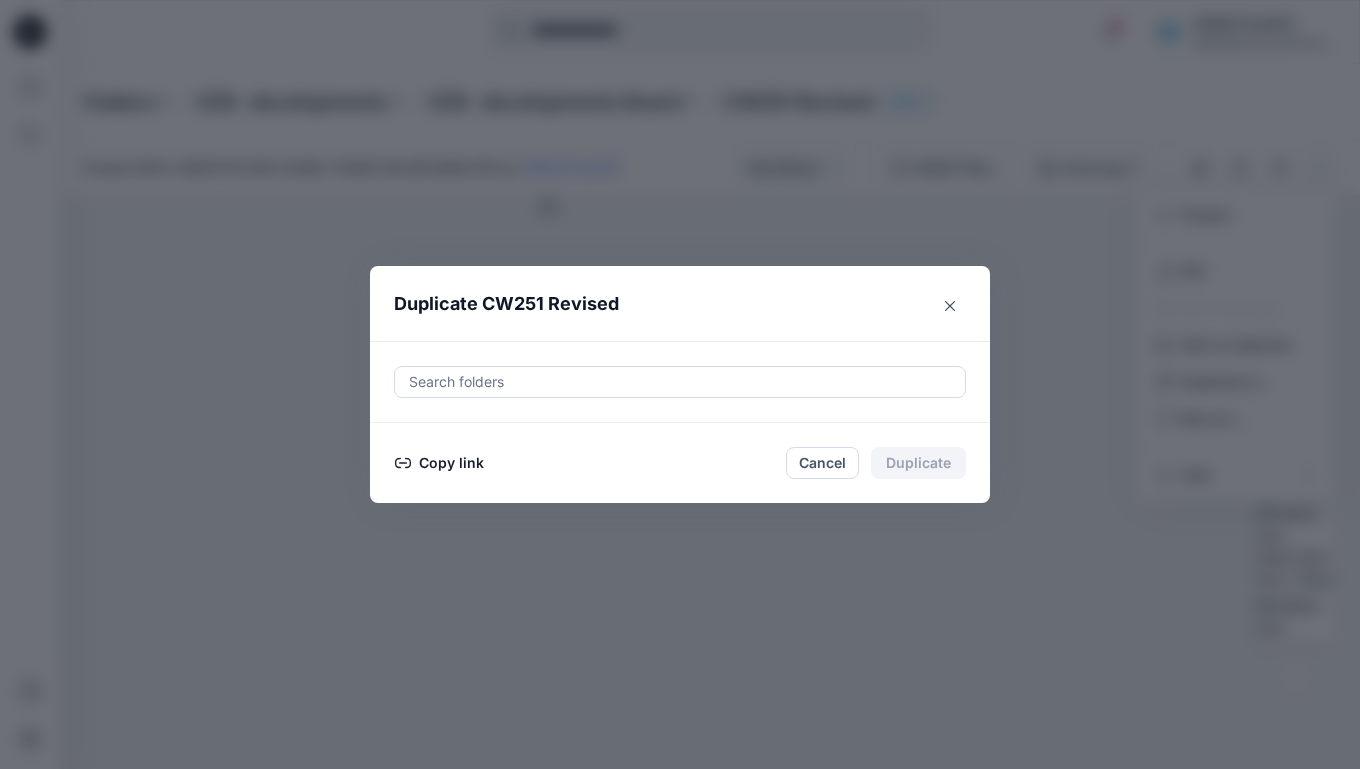 click on "Copy link" at bounding box center (439, 463) 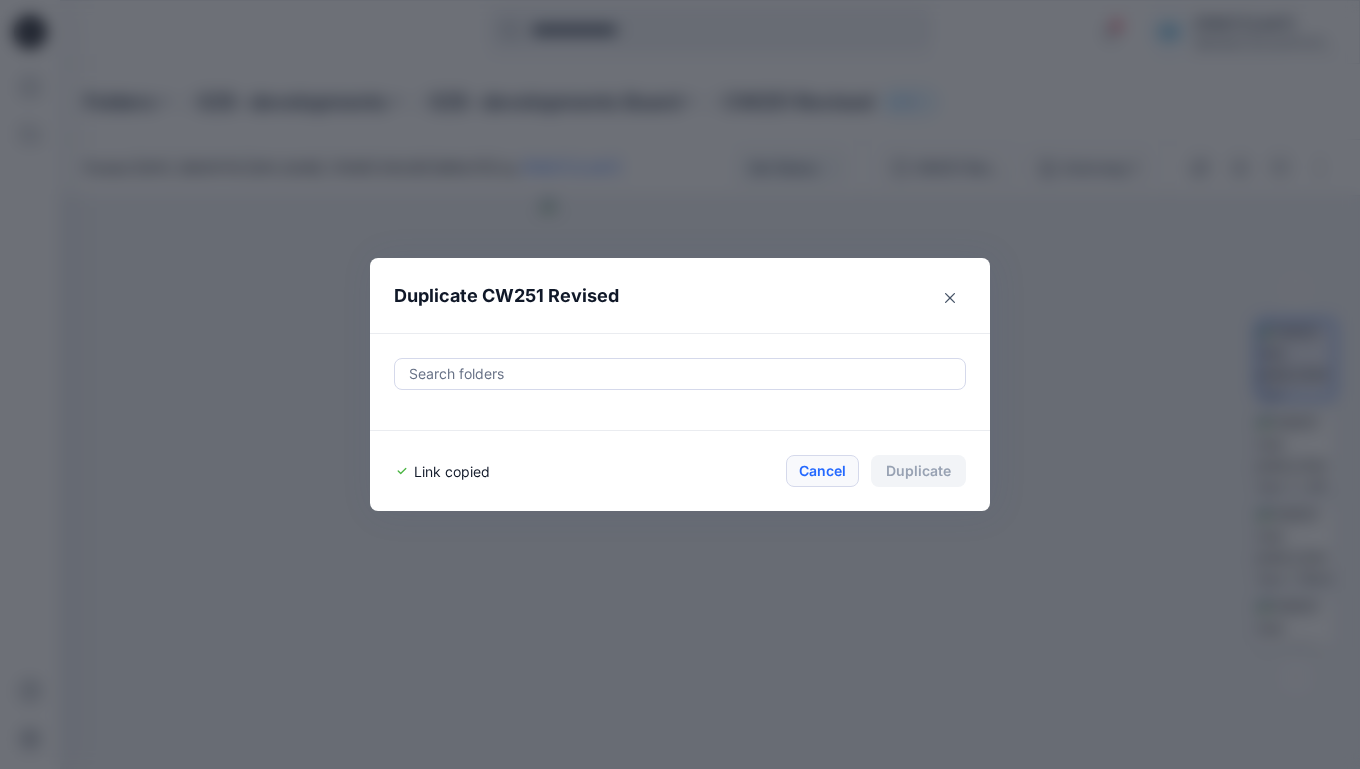 click on "Cancel" at bounding box center (822, 471) 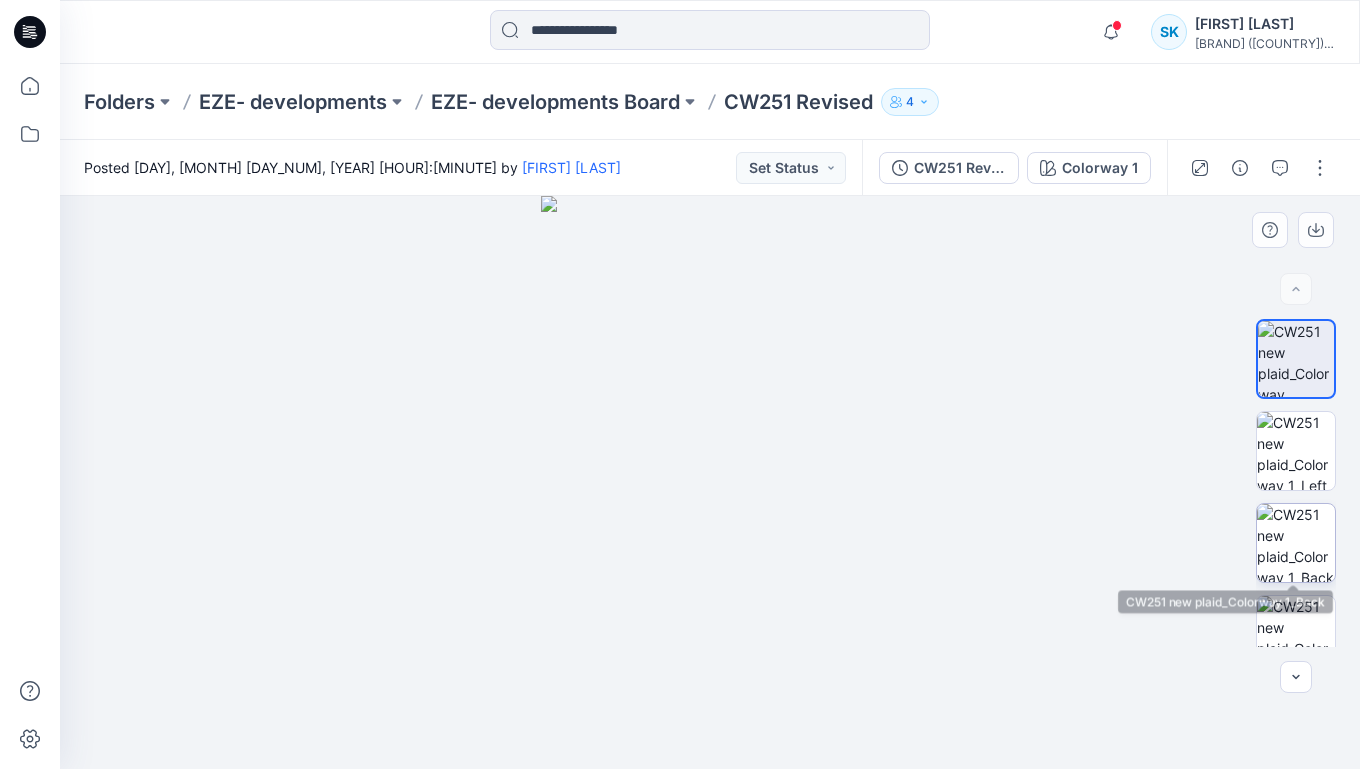 click at bounding box center [1296, 543] 